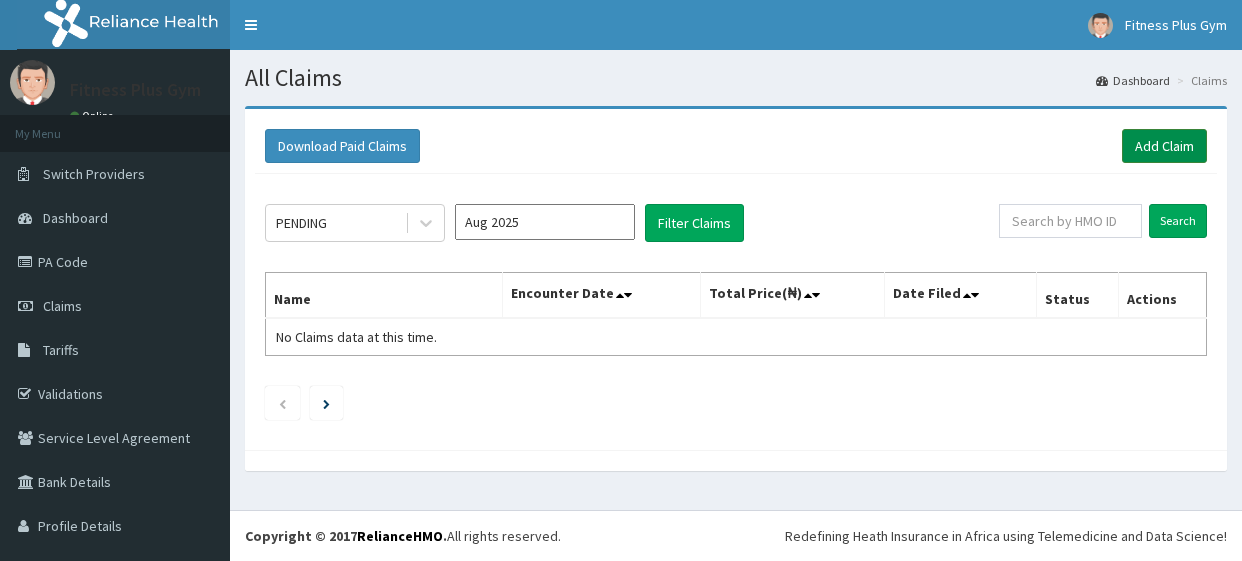 scroll, scrollTop: 0, scrollLeft: 0, axis: both 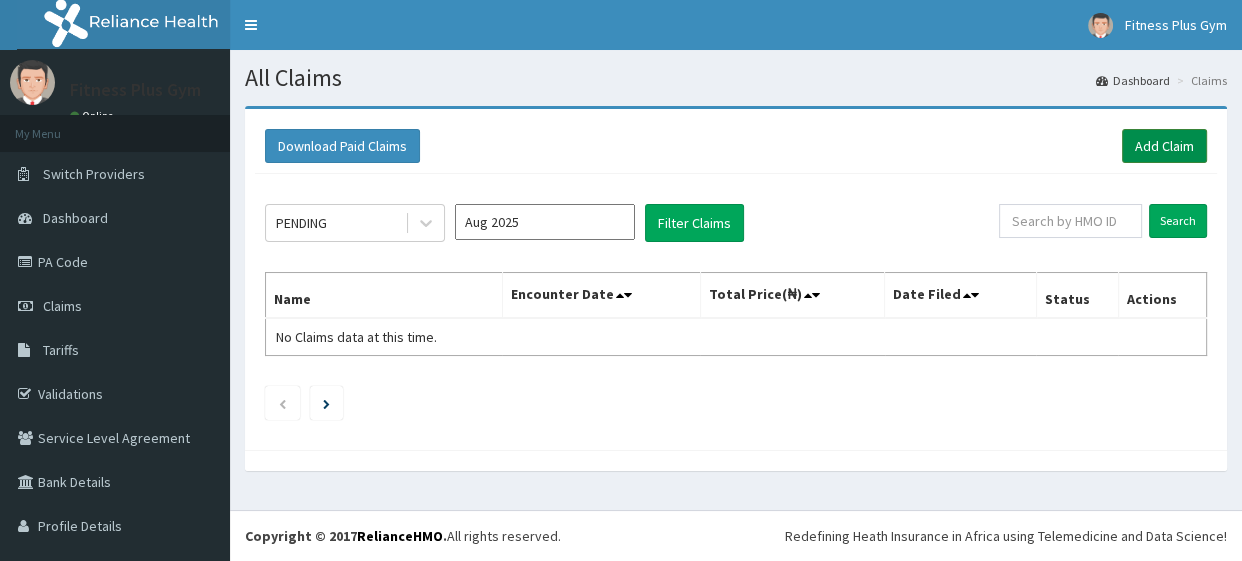 click on "Add Claim" at bounding box center (1164, 146) 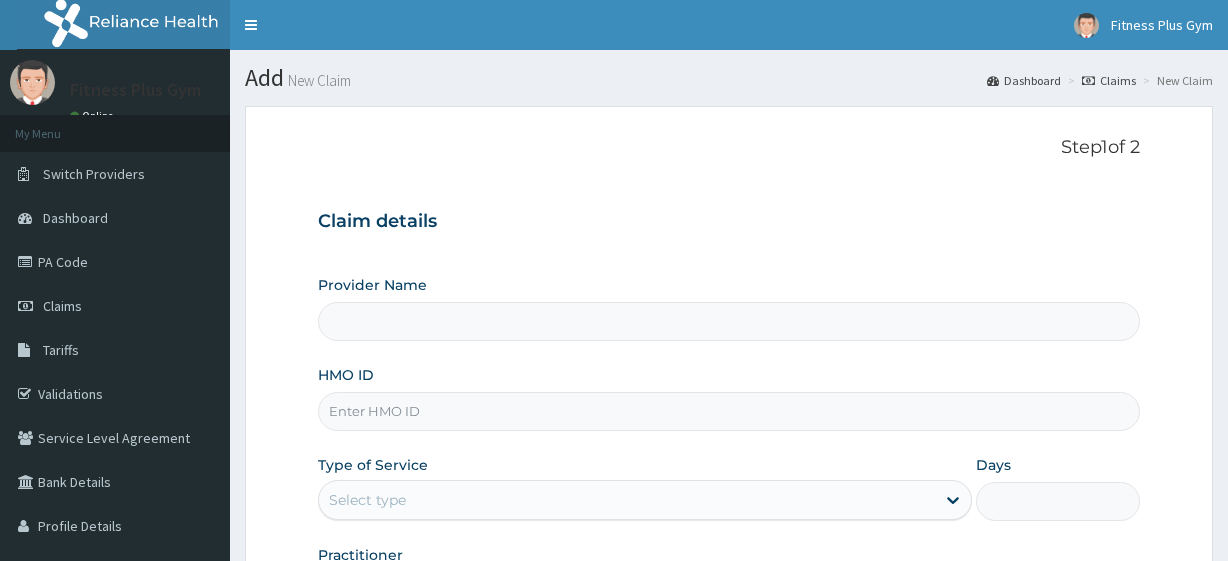 scroll, scrollTop: 0, scrollLeft: 0, axis: both 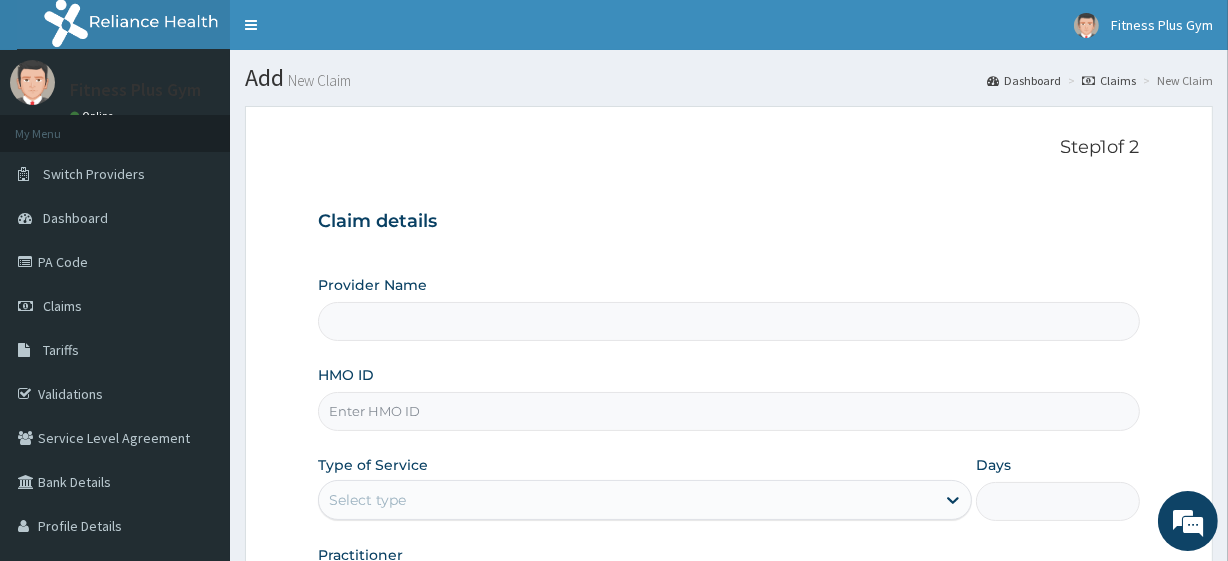 type on "Fitness plus Gym" 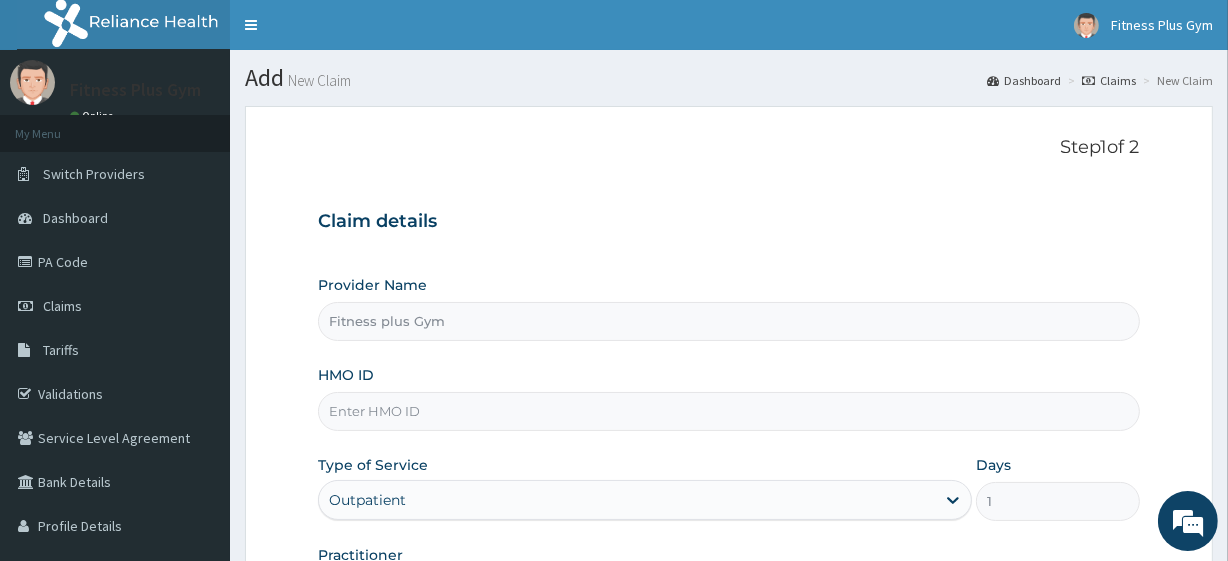 click on "HMO ID" at bounding box center (728, 411) 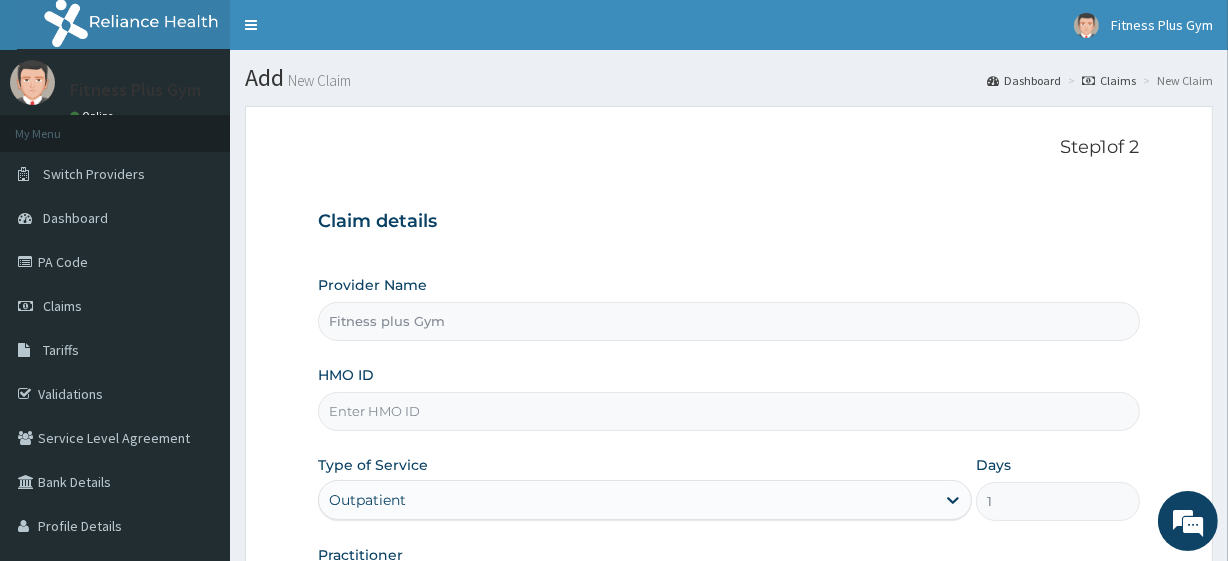 scroll, scrollTop: 0, scrollLeft: 0, axis: both 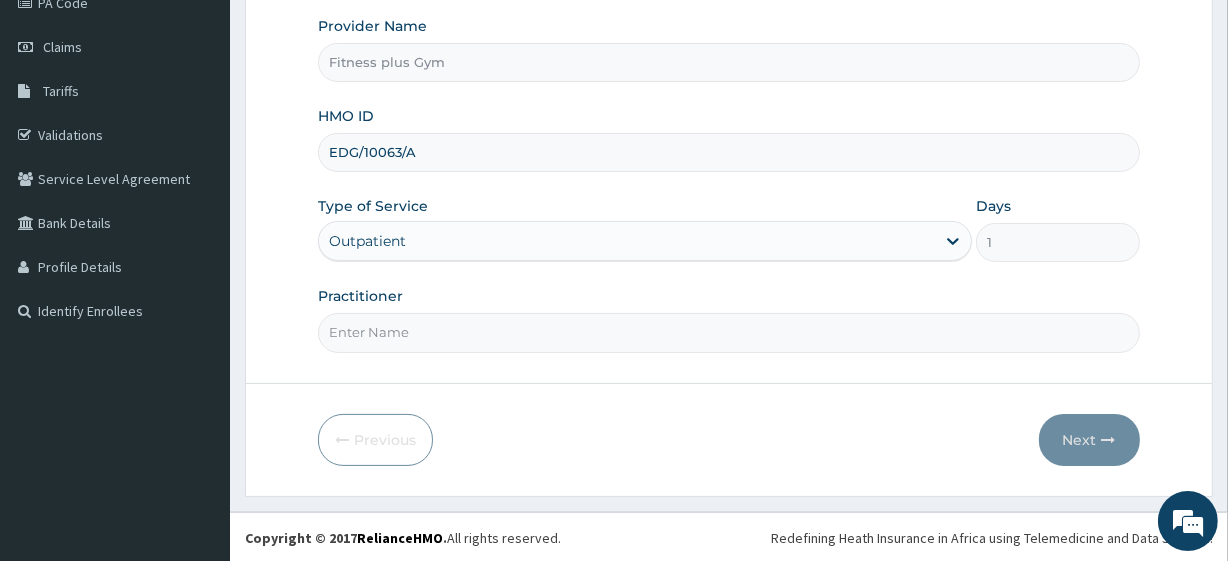 type on "EDG/10063/A" 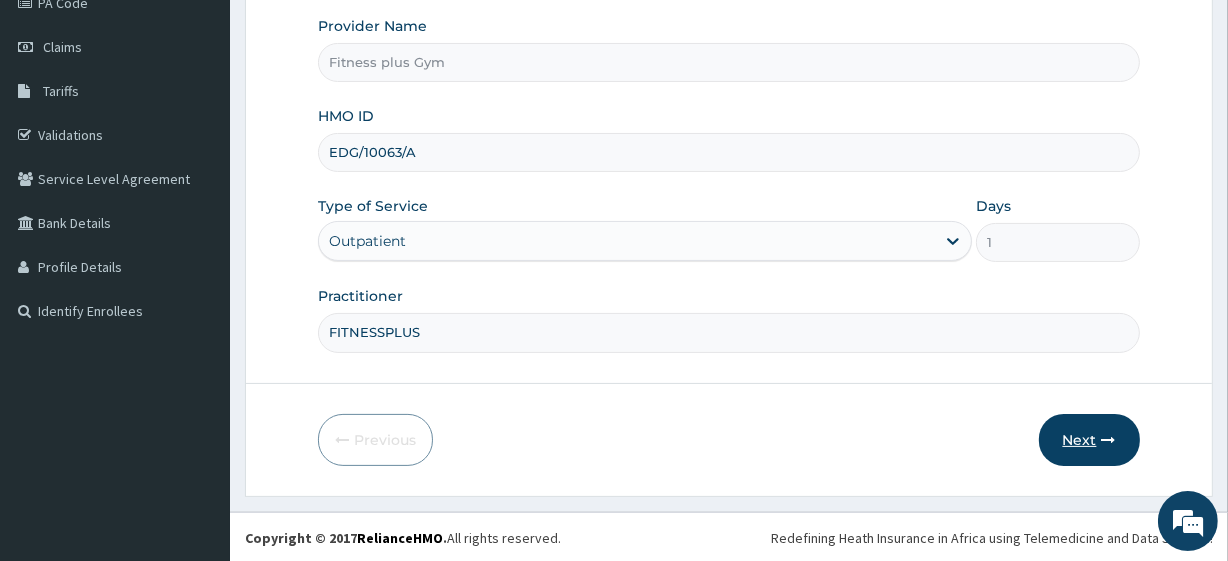 type on "FITNESSPLUS" 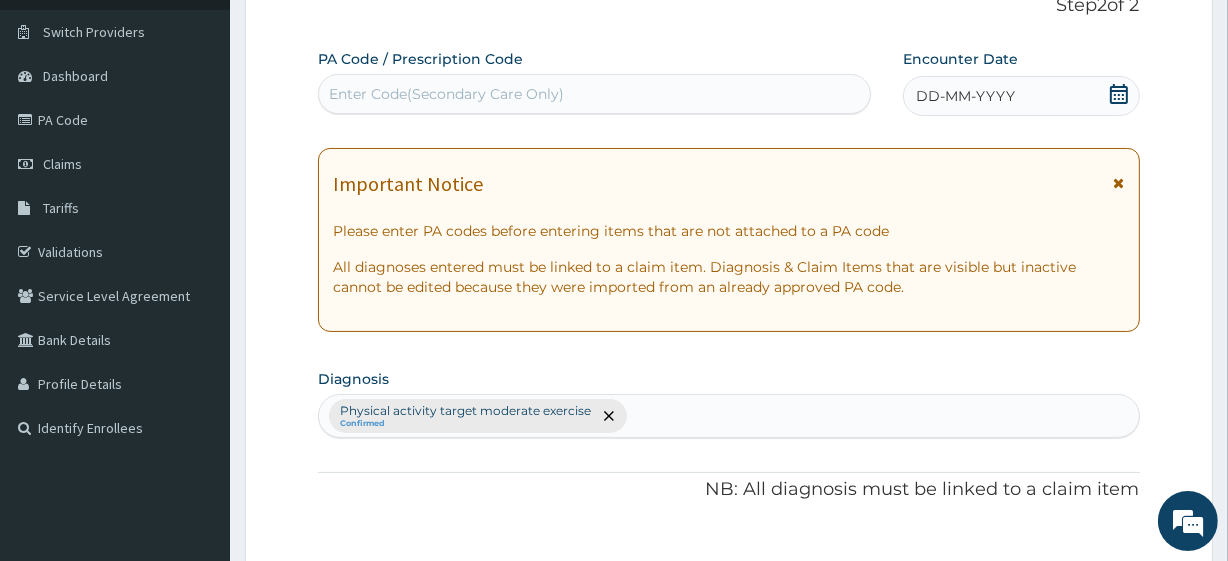 scroll, scrollTop: 0, scrollLeft: 0, axis: both 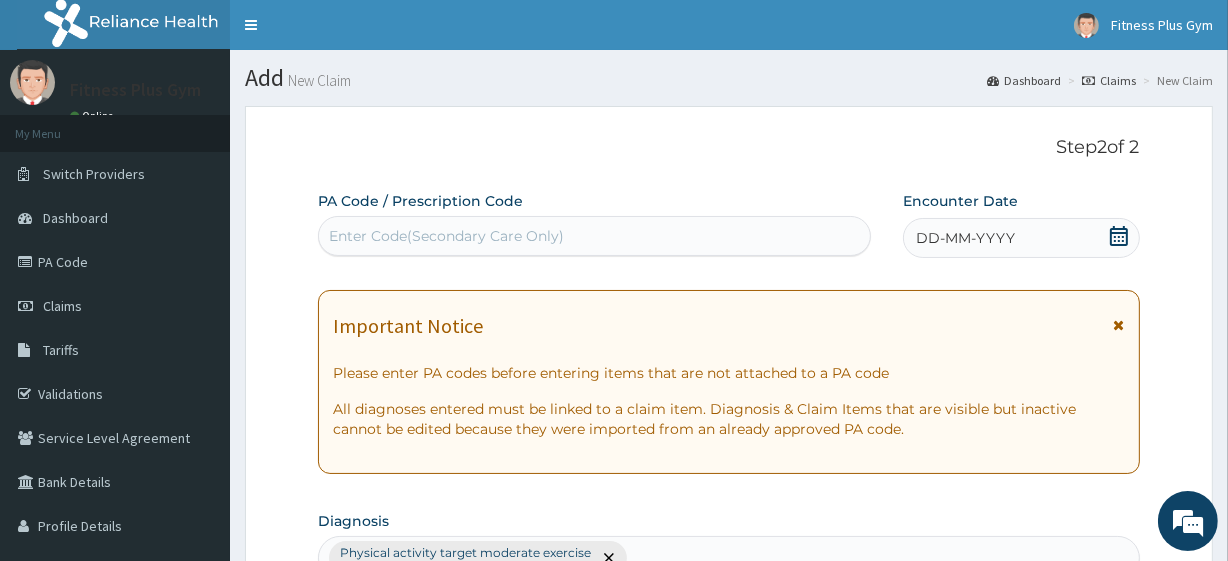 click on "Enter Code(Secondary Care Only)" at bounding box center [446, 236] 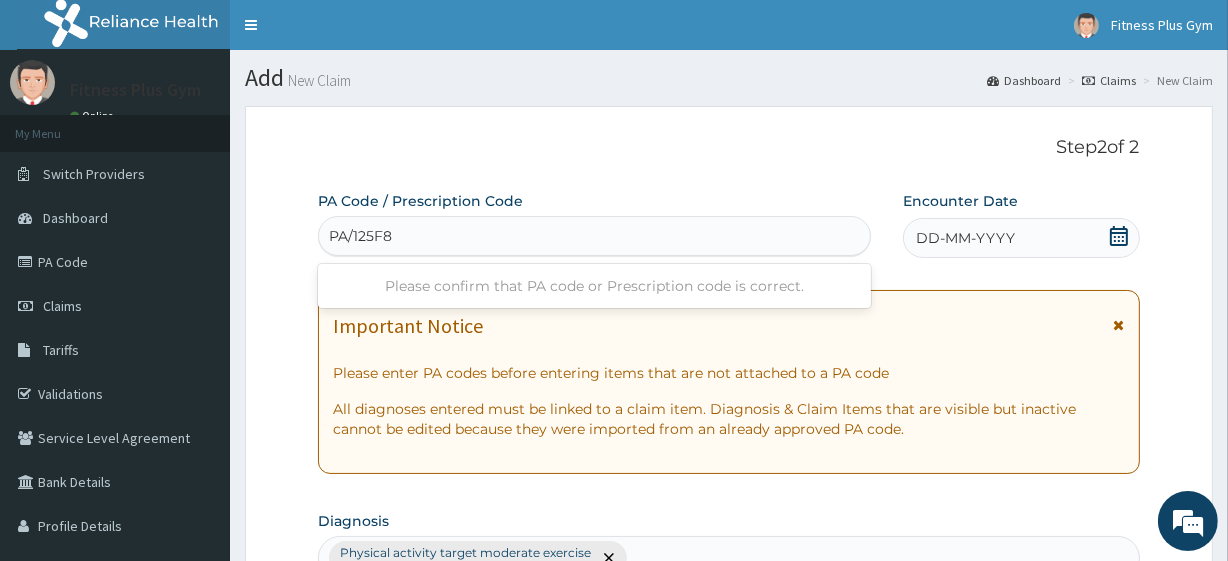 type on "PA/125F83" 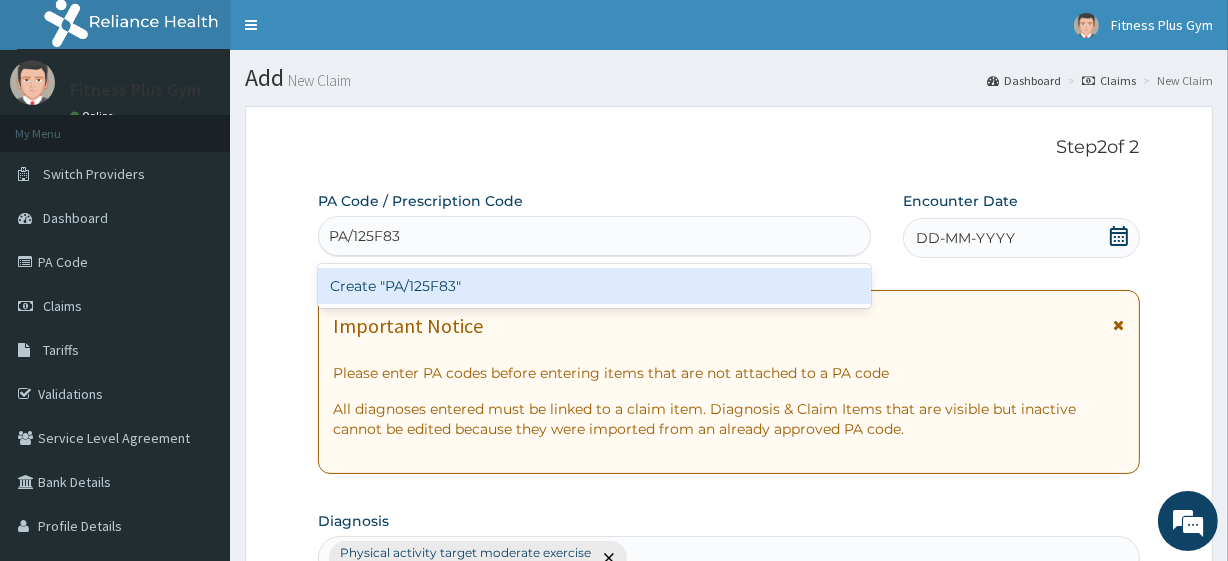click on "Create "PA/125F83"" at bounding box center (594, 286) 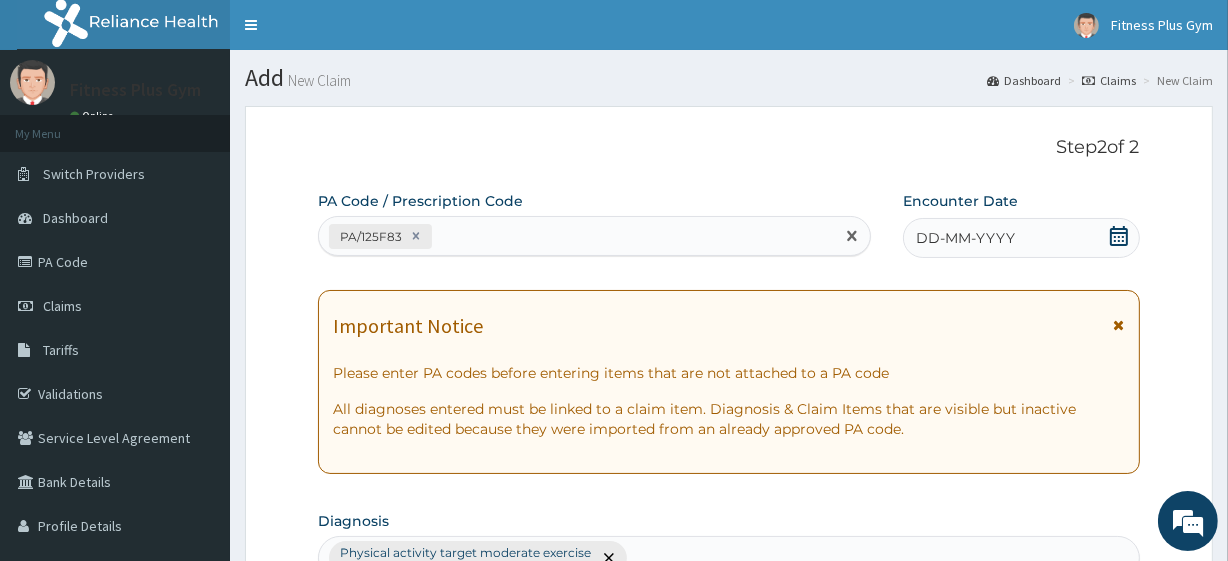 click on "DD-MM-YYYY" at bounding box center (1021, 238) 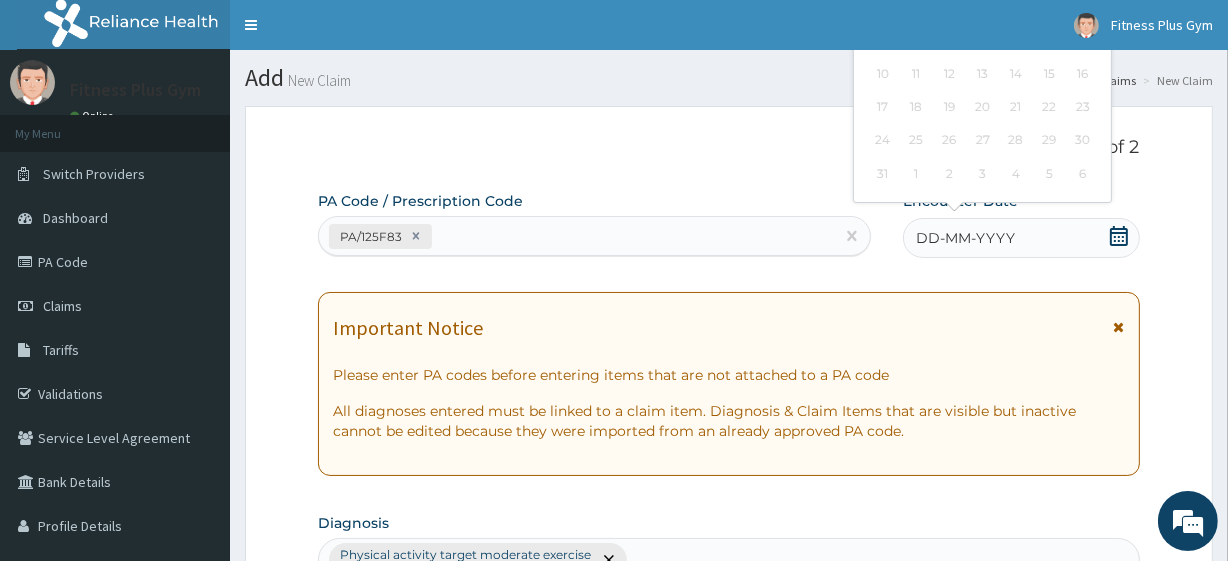 click on "DD-MM-YYYY" at bounding box center [1021, 238] 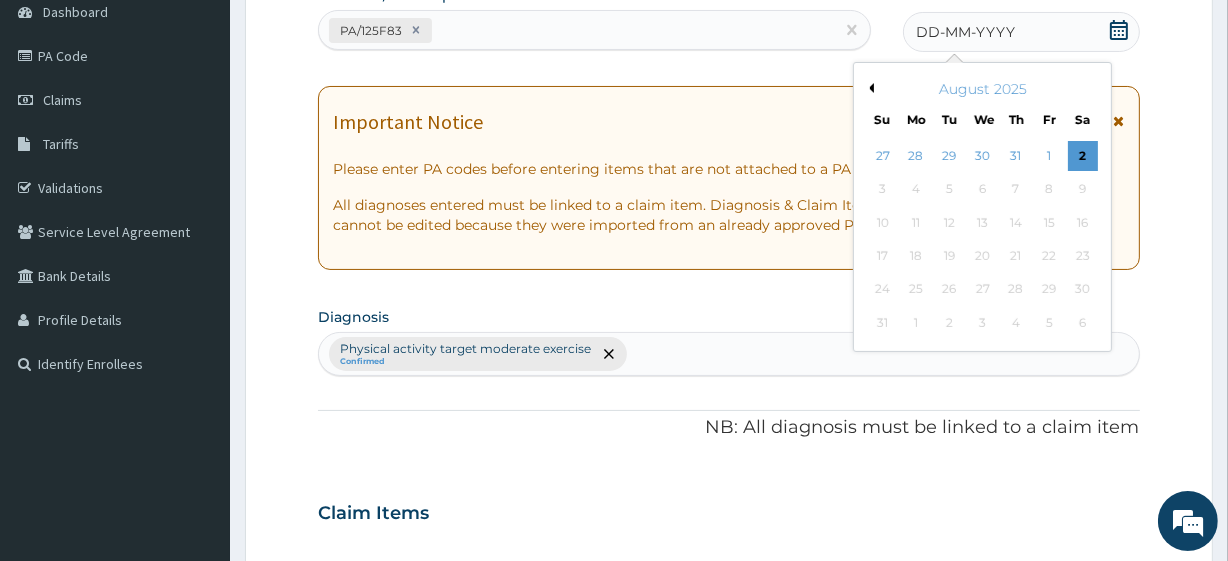 scroll, scrollTop: 181, scrollLeft: 0, axis: vertical 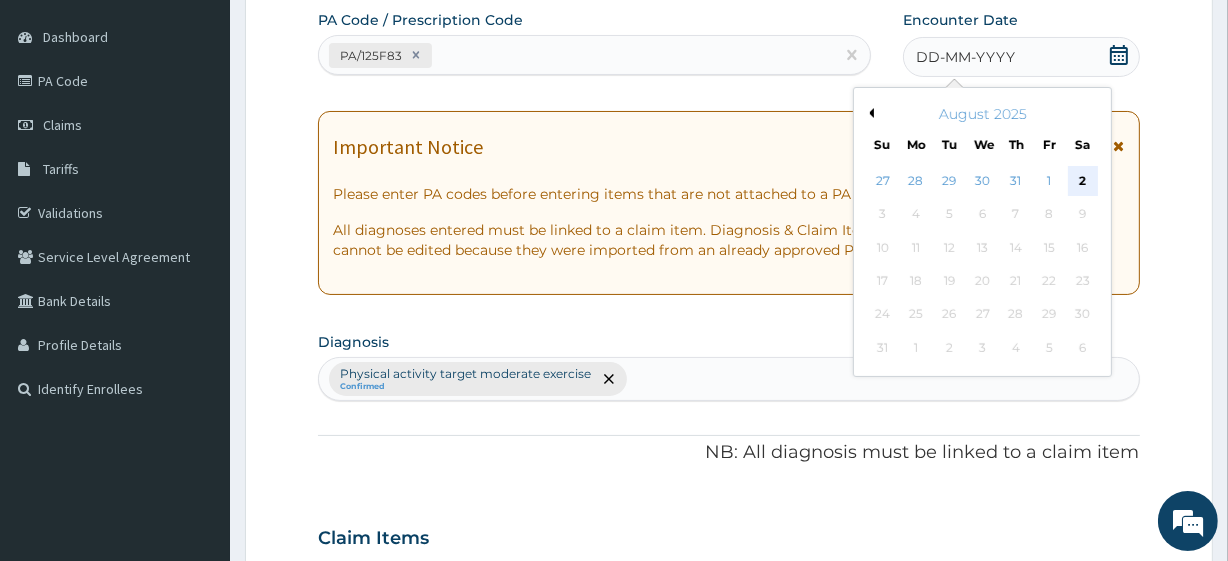 click on "2" at bounding box center [1082, 181] 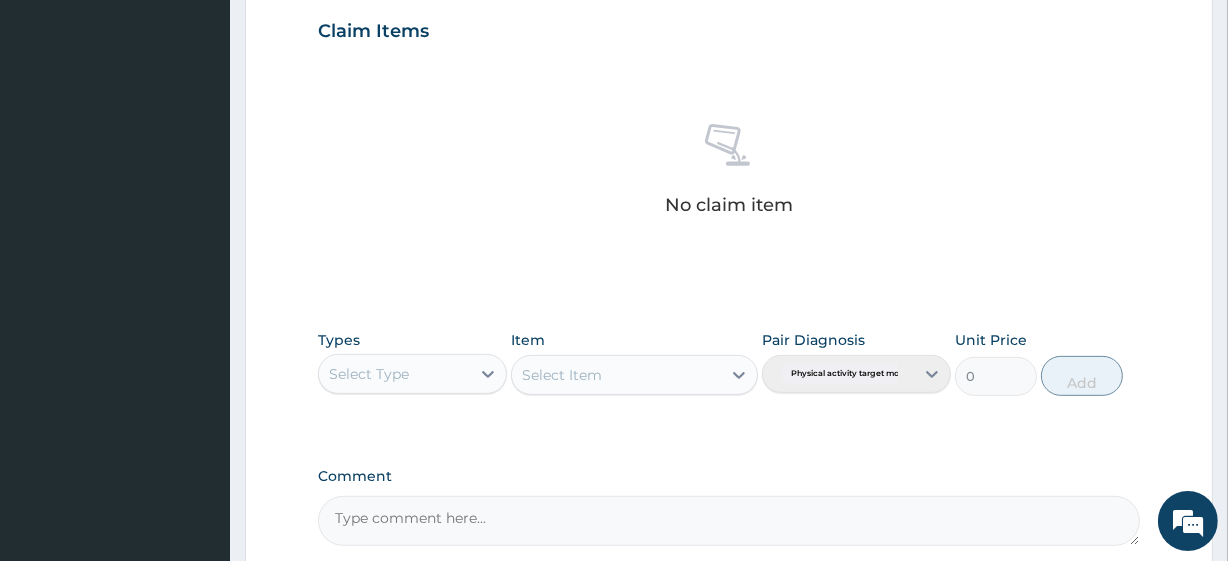scroll, scrollTop: 818, scrollLeft: 0, axis: vertical 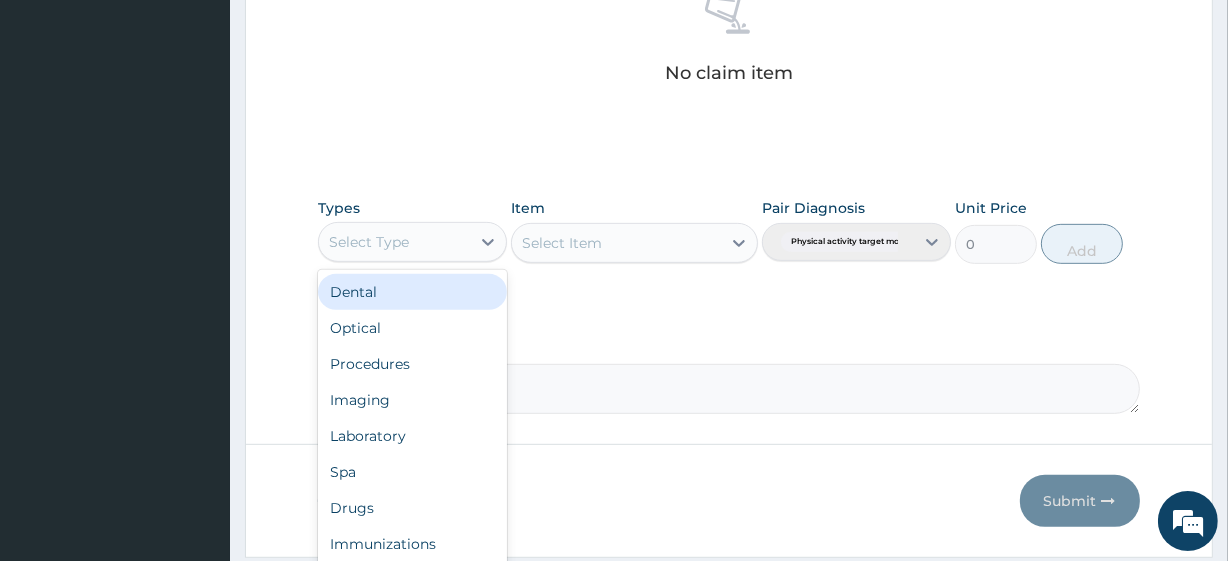 click on "Select Type" at bounding box center (394, 242) 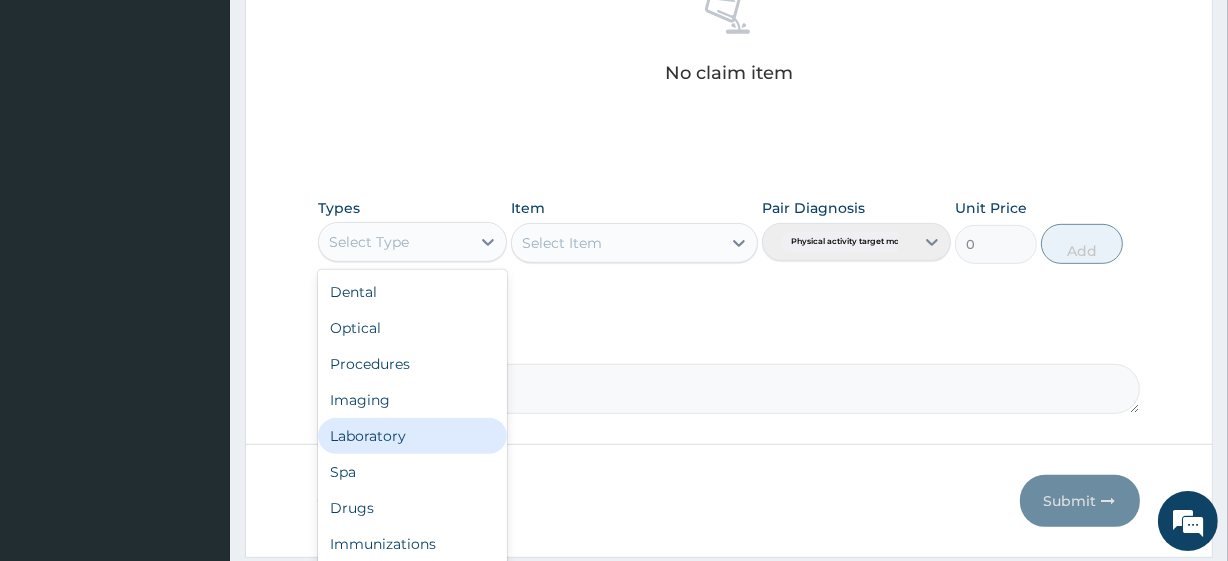 scroll, scrollTop: 68, scrollLeft: 0, axis: vertical 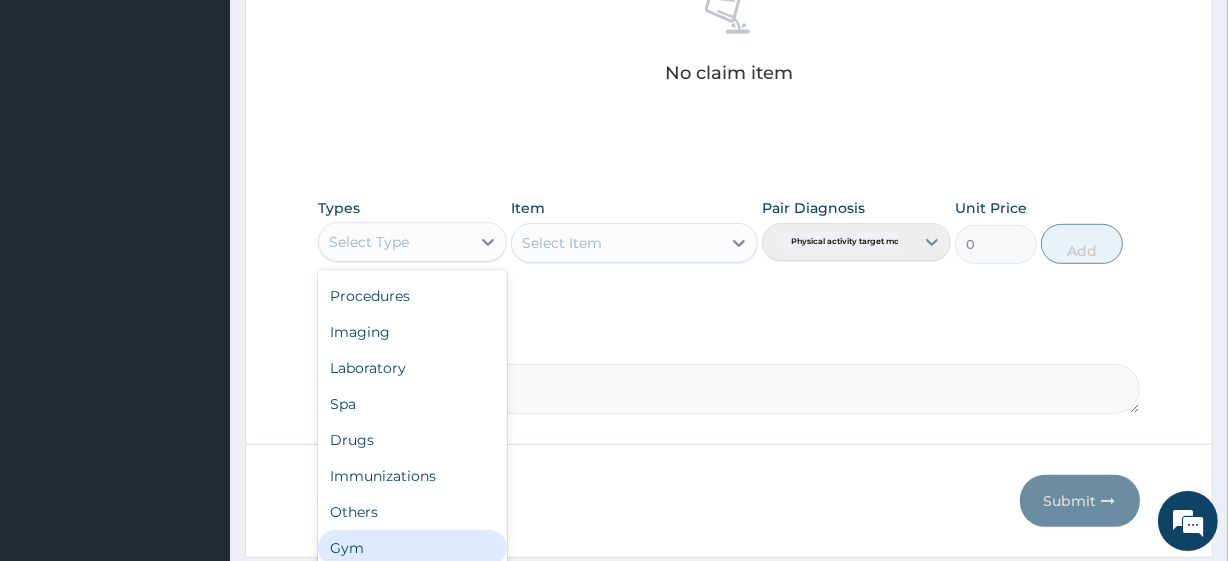 click on "Gym" at bounding box center (412, 548) 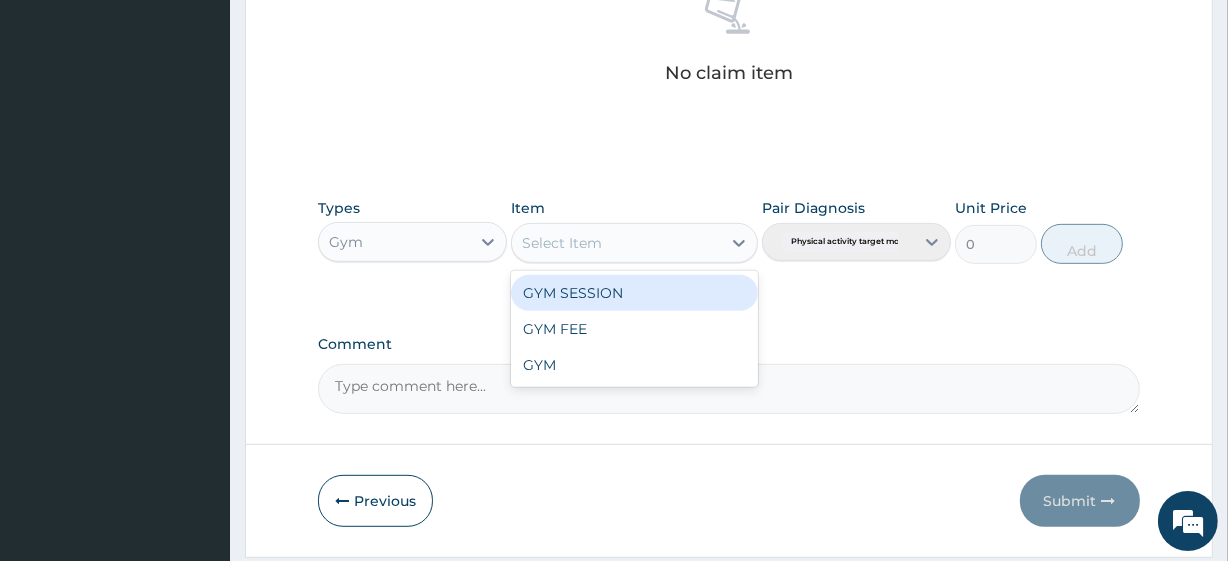 click on "Select Item" at bounding box center [616, 243] 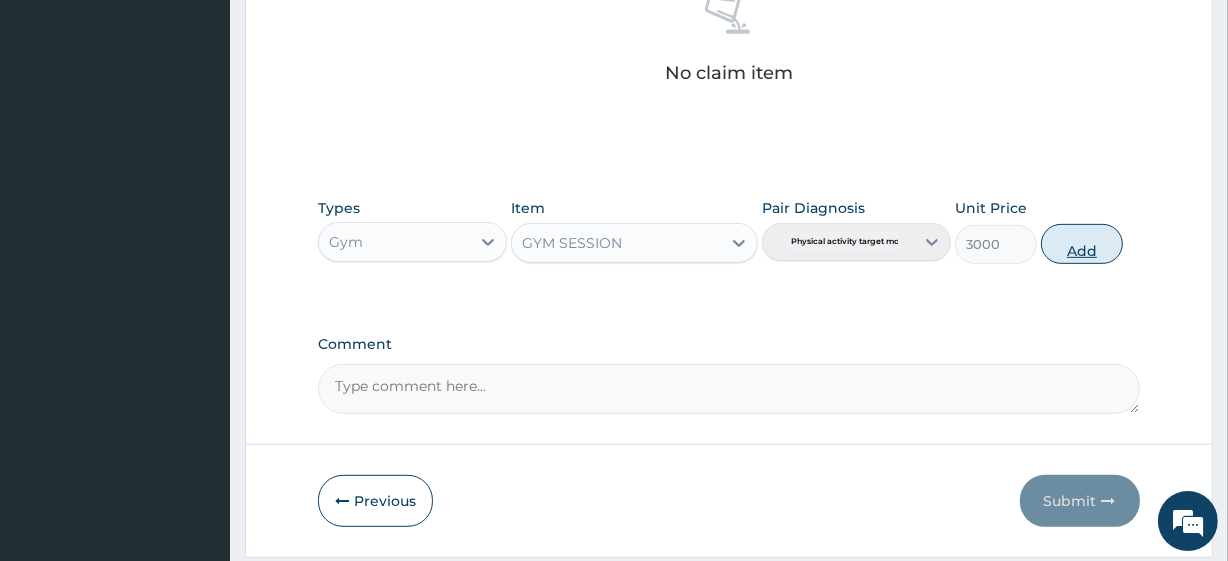 click on "Add" at bounding box center [1082, 244] 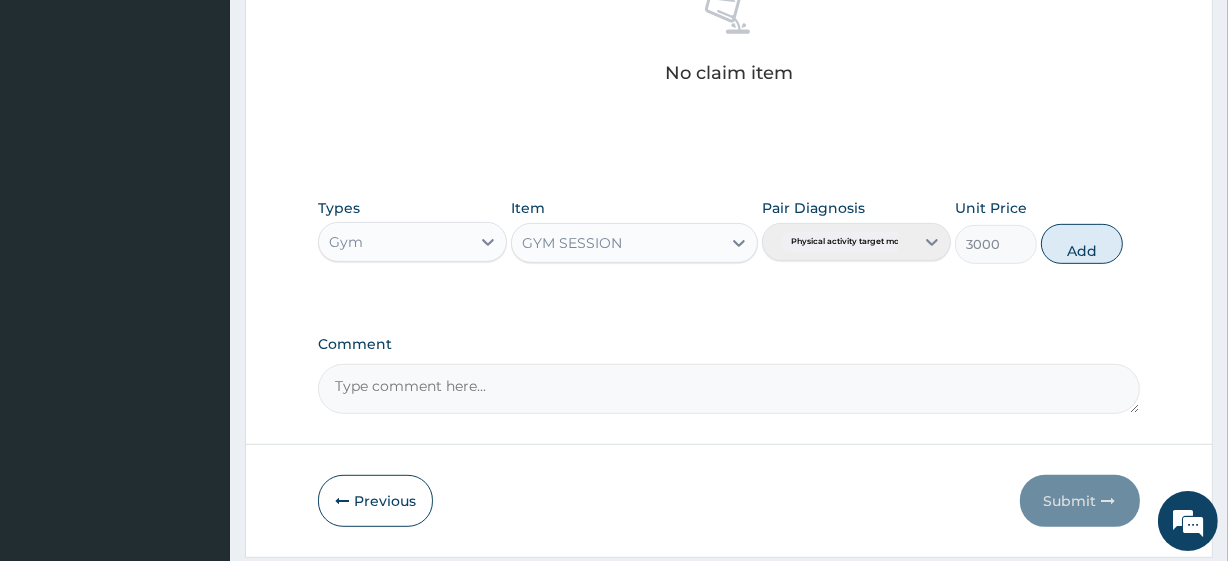 type on "0" 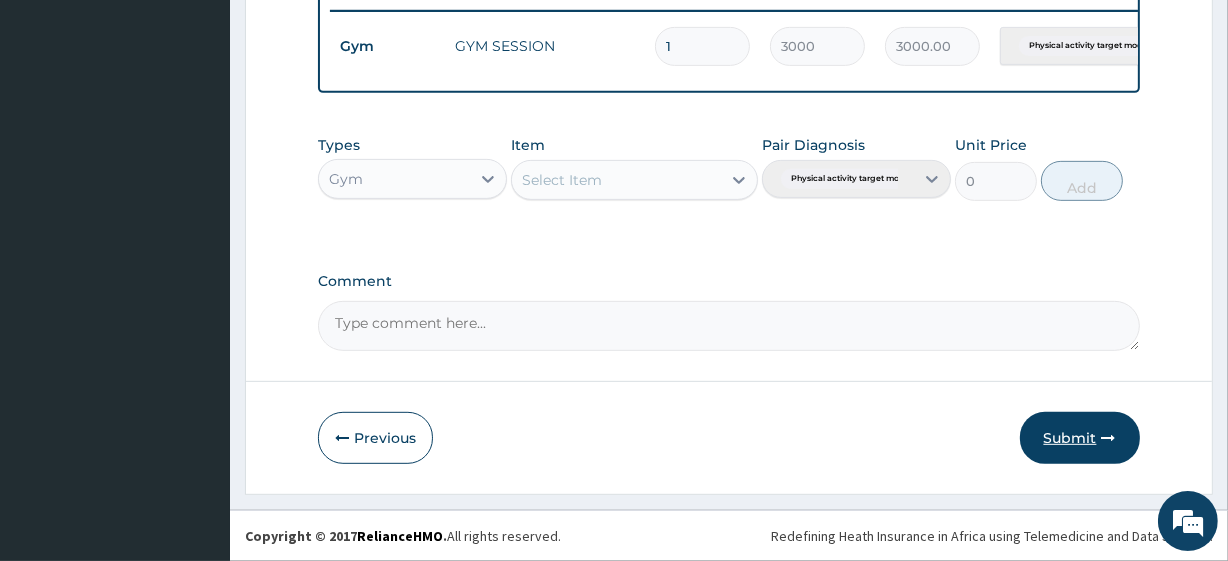 click on "Submit" at bounding box center (1080, 438) 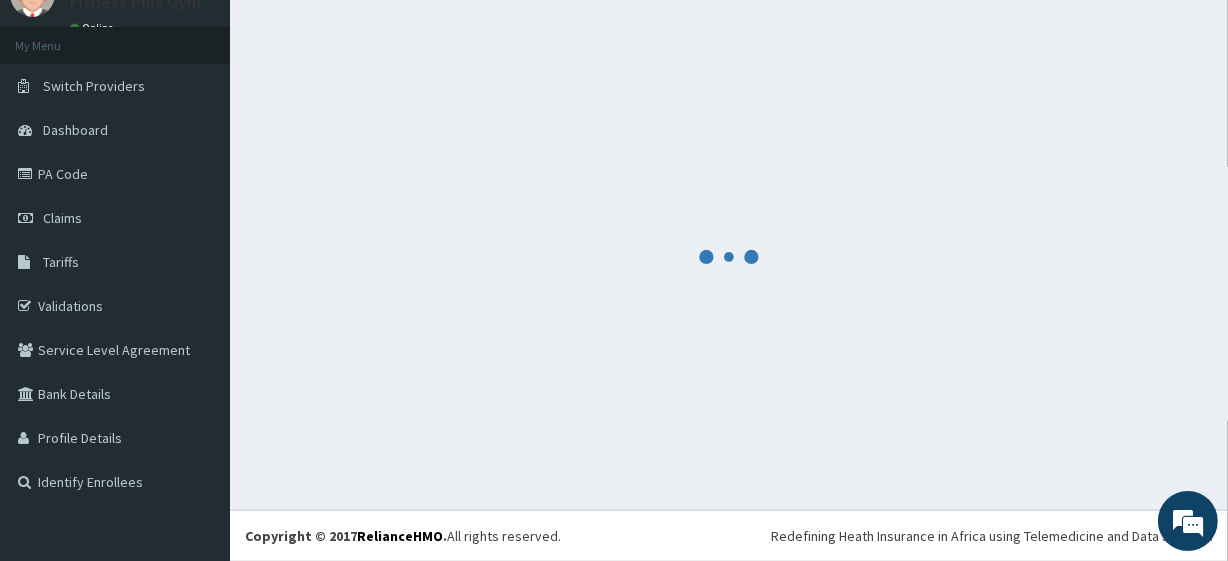 scroll, scrollTop: 798, scrollLeft: 0, axis: vertical 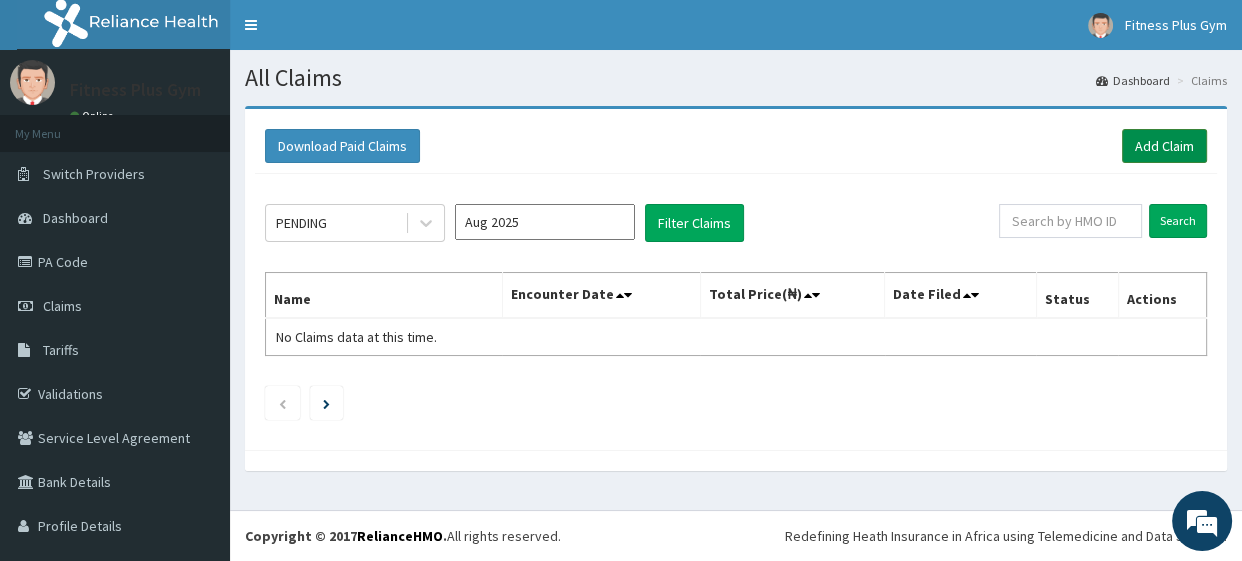 click on "Add Claim" at bounding box center [1164, 146] 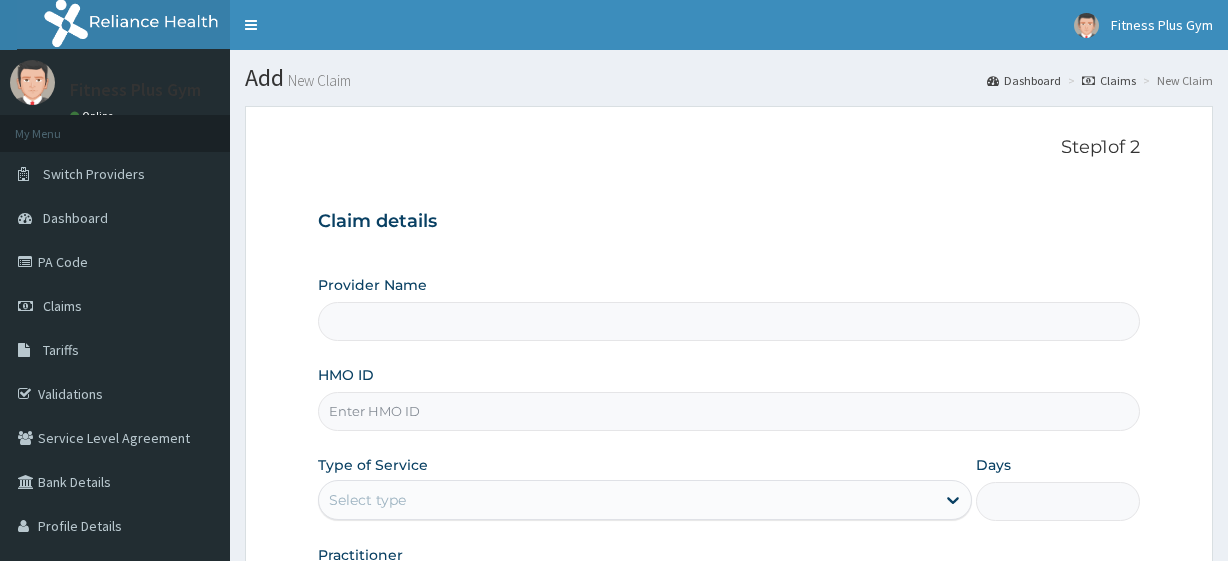 scroll, scrollTop: 0, scrollLeft: 0, axis: both 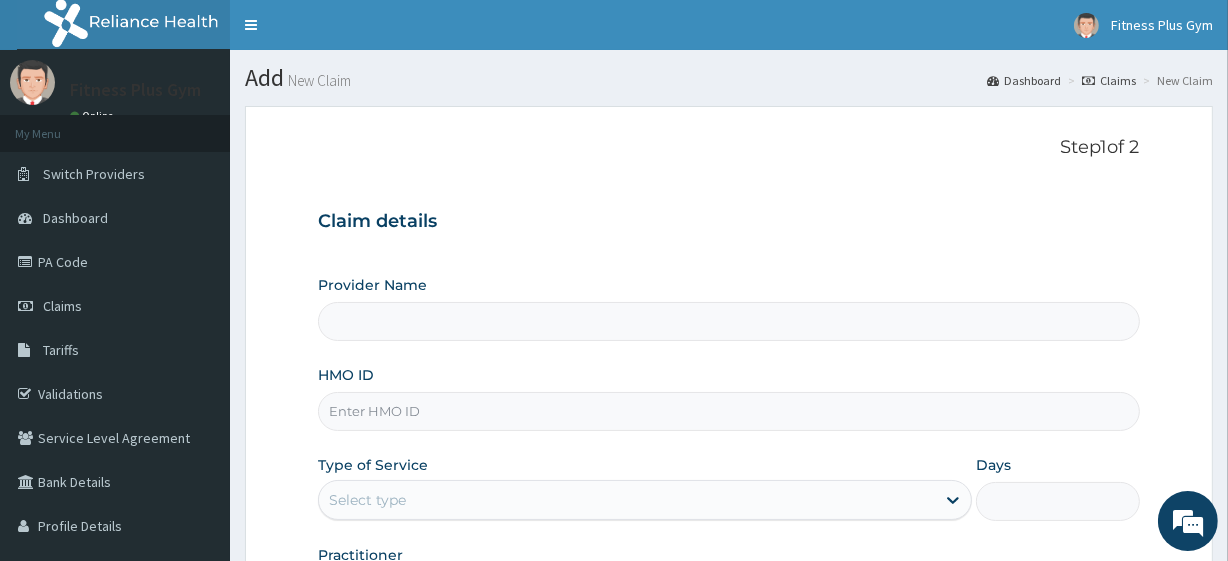 click on "HMO ID" at bounding box center (728, 411) 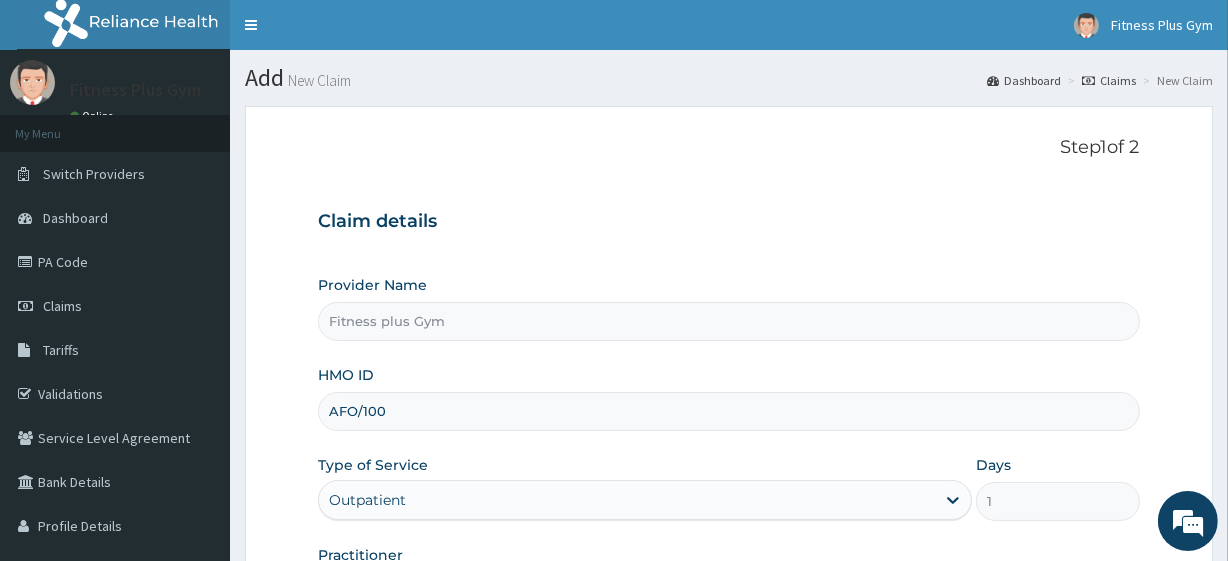 scroll, scrollTop: 0, scrollLeft: 0, axis: both 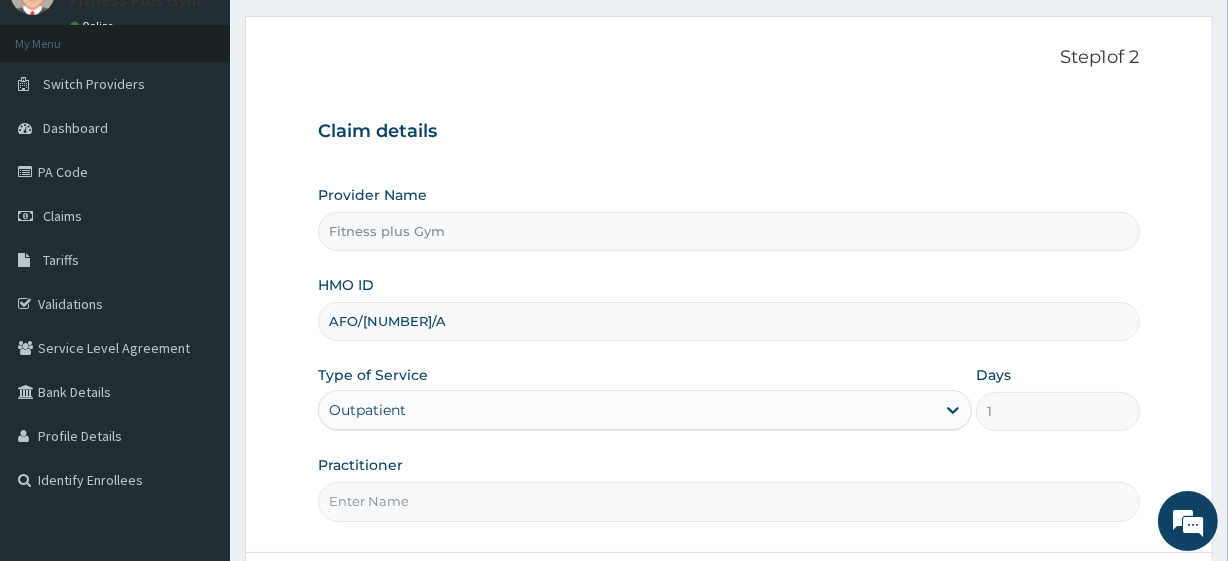 click on "AFO/100511/A" at bounding box center (728, 321) 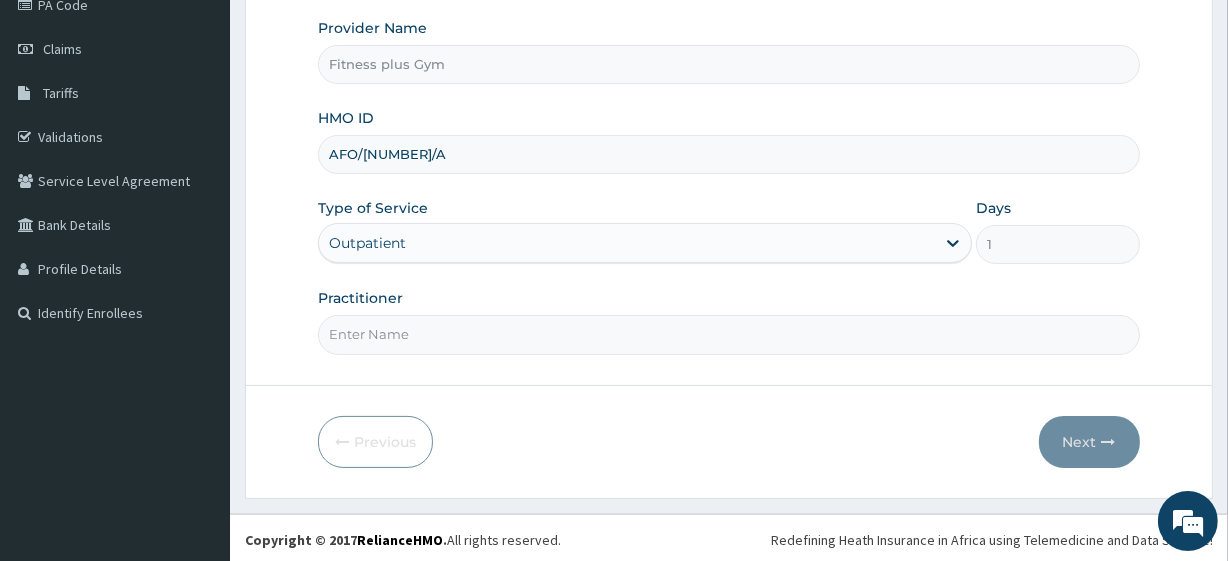 scroll, scrollTop: 259, scrollLeft: 0, axis: vertical 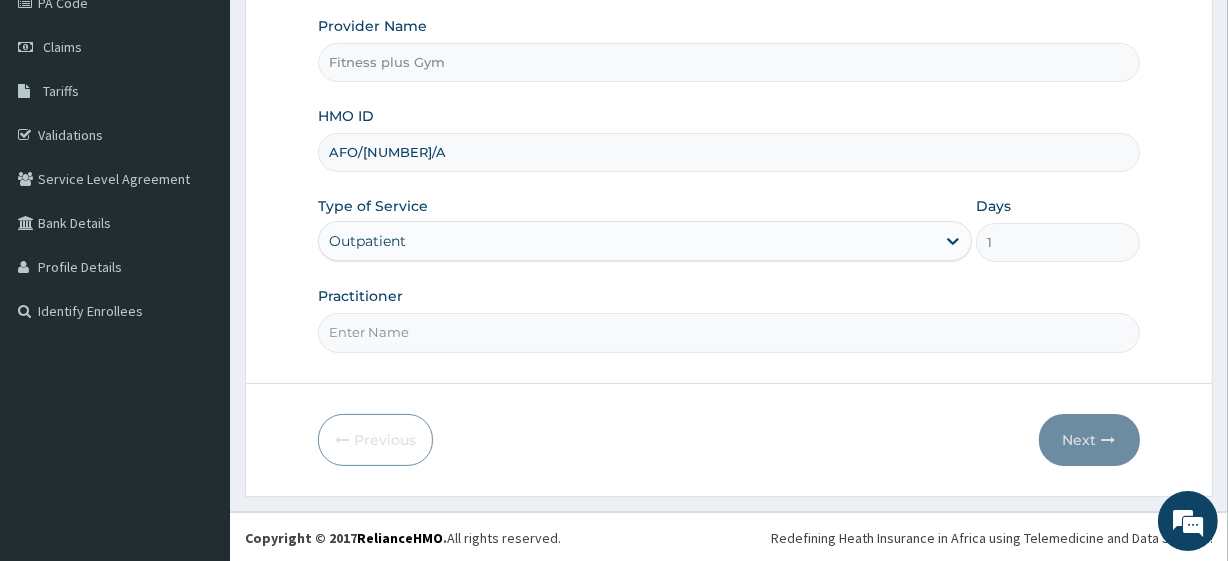 type on "AFO/10051/A" 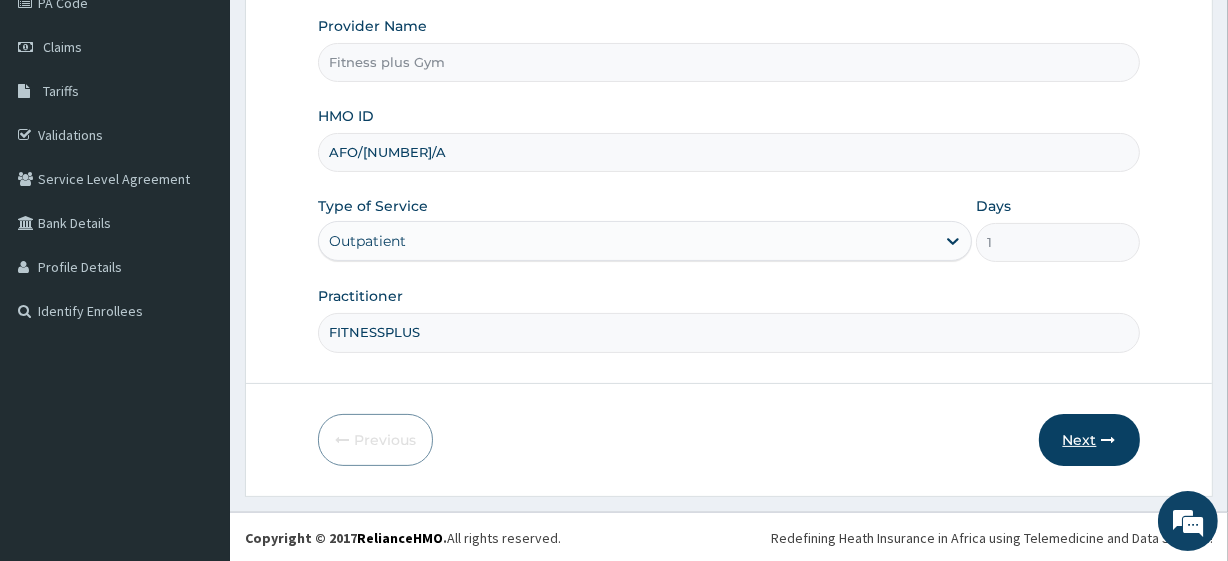 type on "FITNESSPLUS" 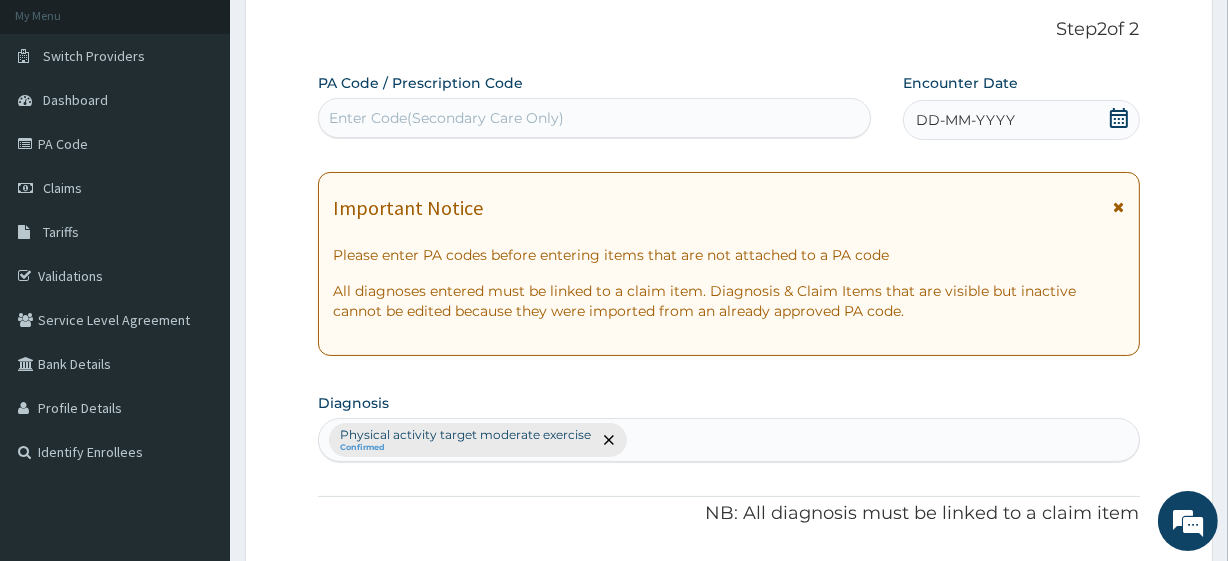 scroll, scrollTop: 0, scrollLeft: 0, axis: both 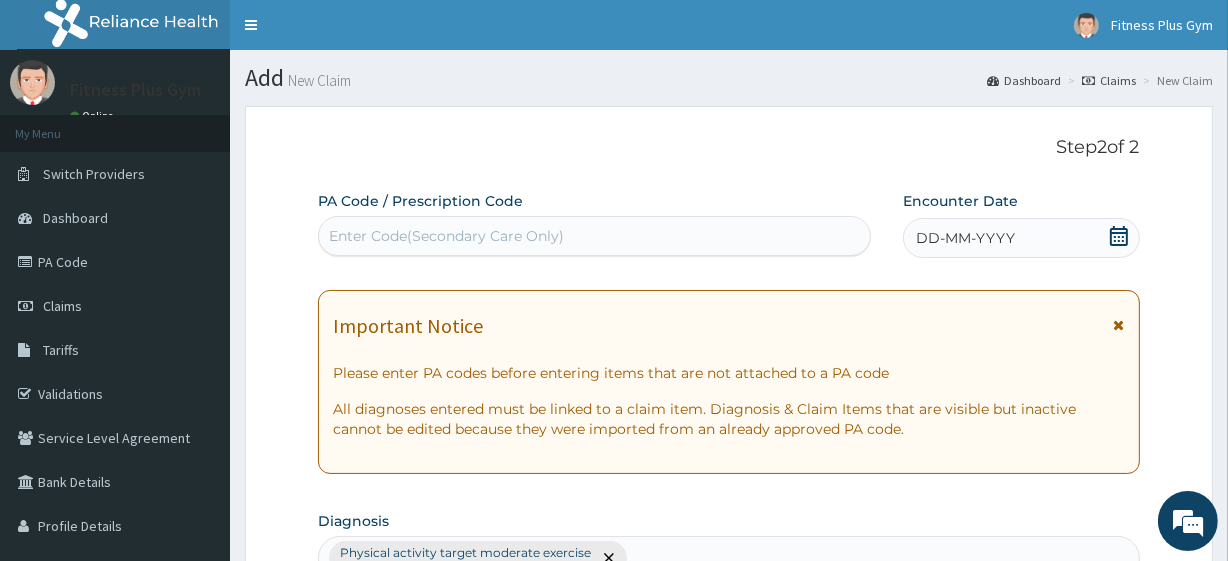 click on "Enter Code(Secondary Care Only)" at bounding box center [594, 236] 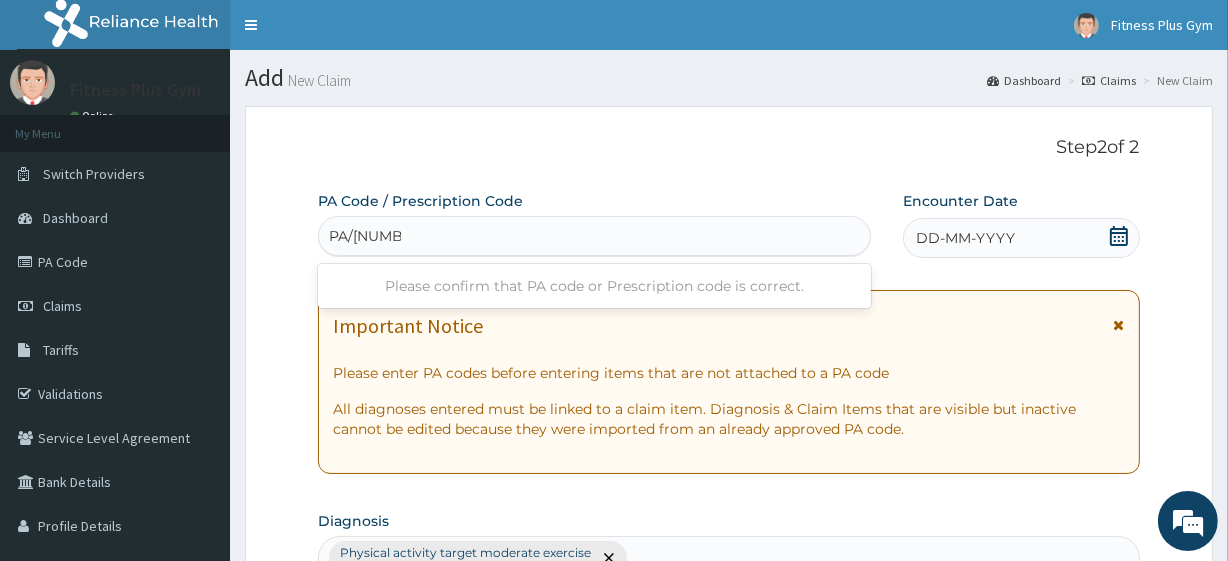 type on "PA/D53004" 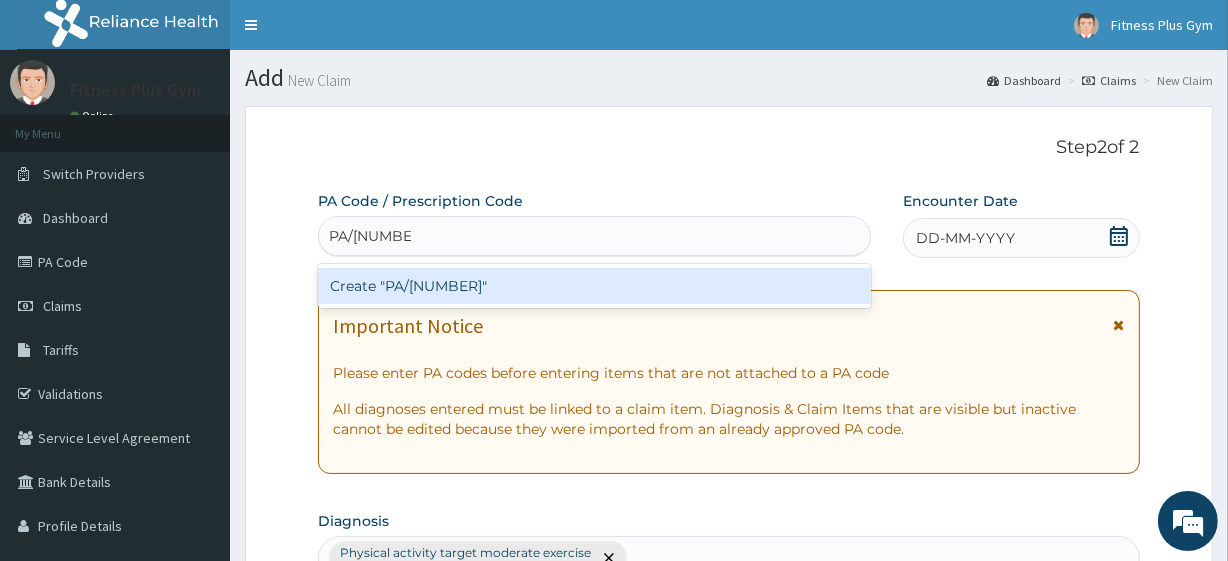 click on "Create "PA/D53004"" at bounding box center [594, 286] 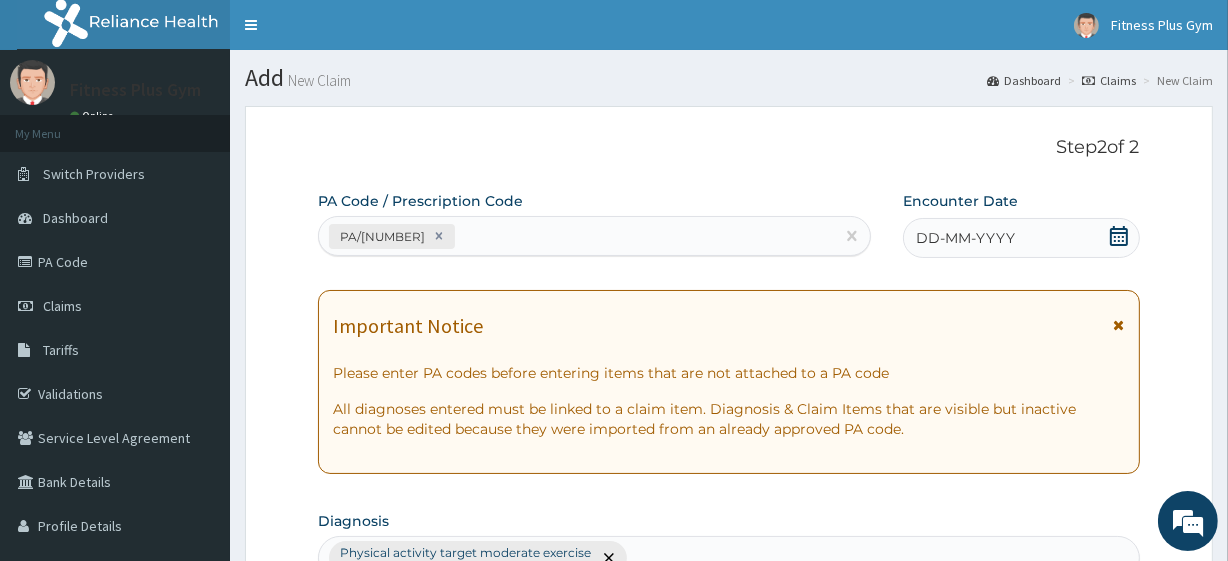 click on "DD-MM-YYYY" at bounding box center [1021, 238] 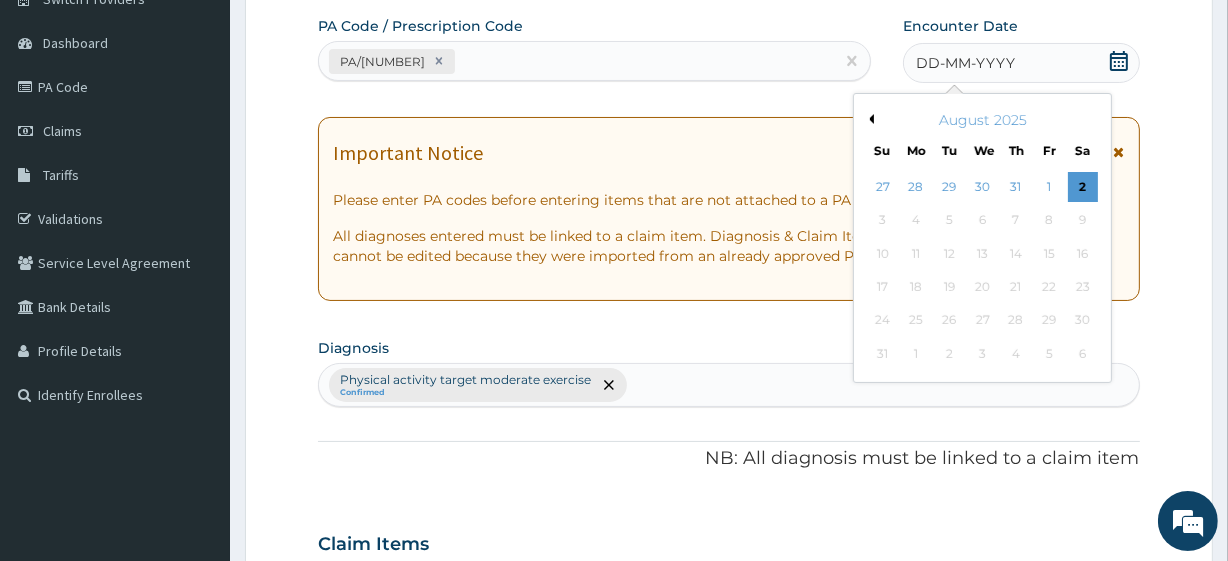 scroll, scrollTop: 181, scrollLeft: 0, axis: vertical 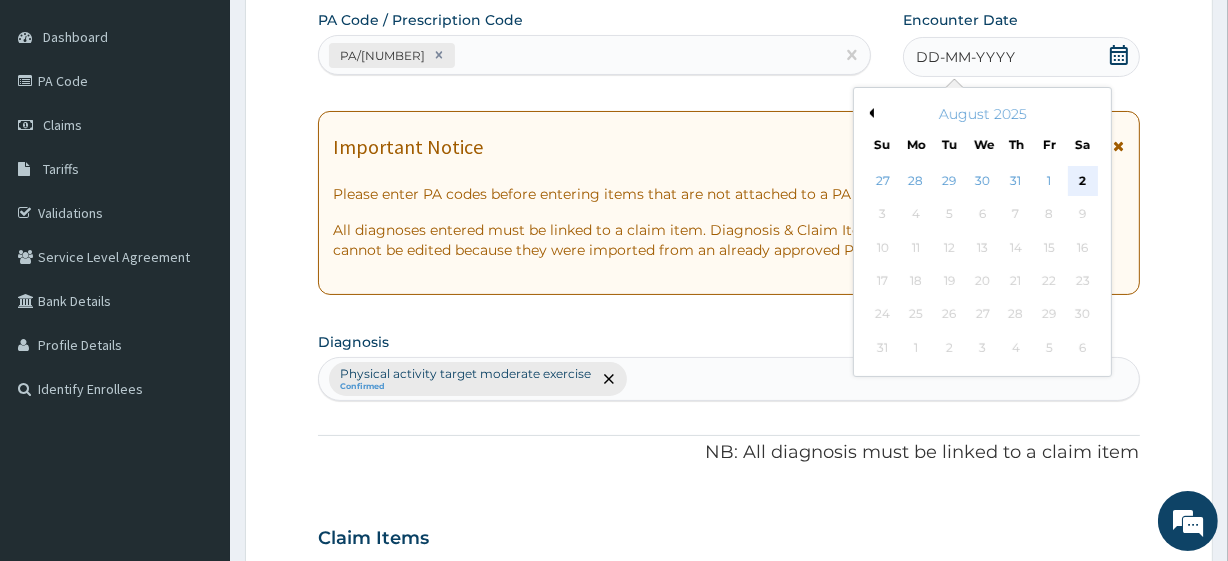 click on "2" at bounding box center (1082, 181) 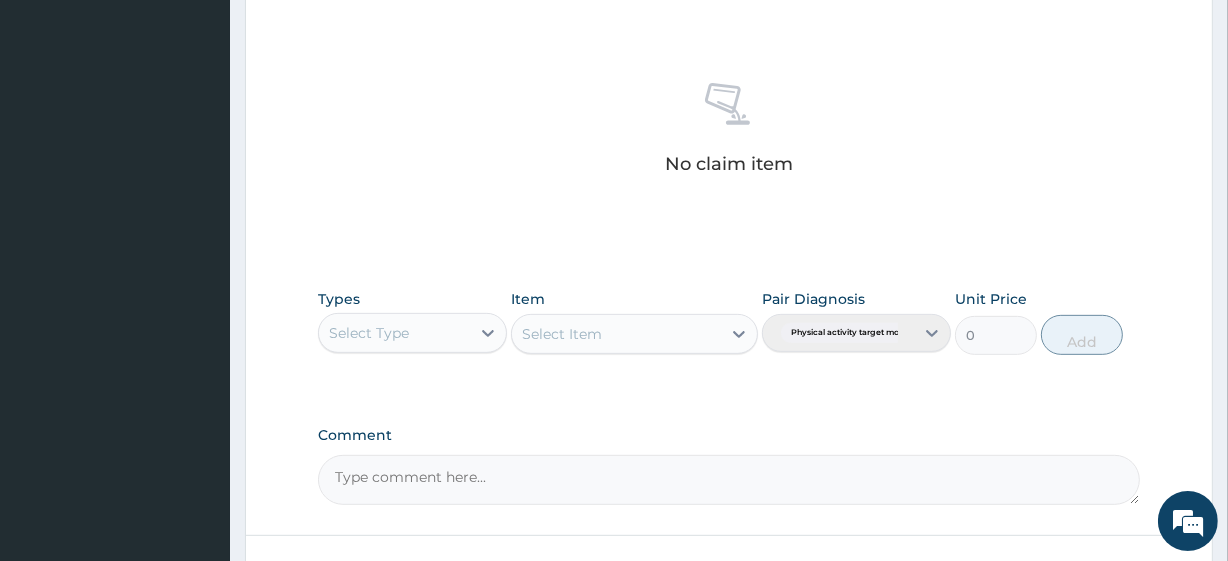 scroll, scrollTop: 880, scrollLeft: 0, axis: vertical 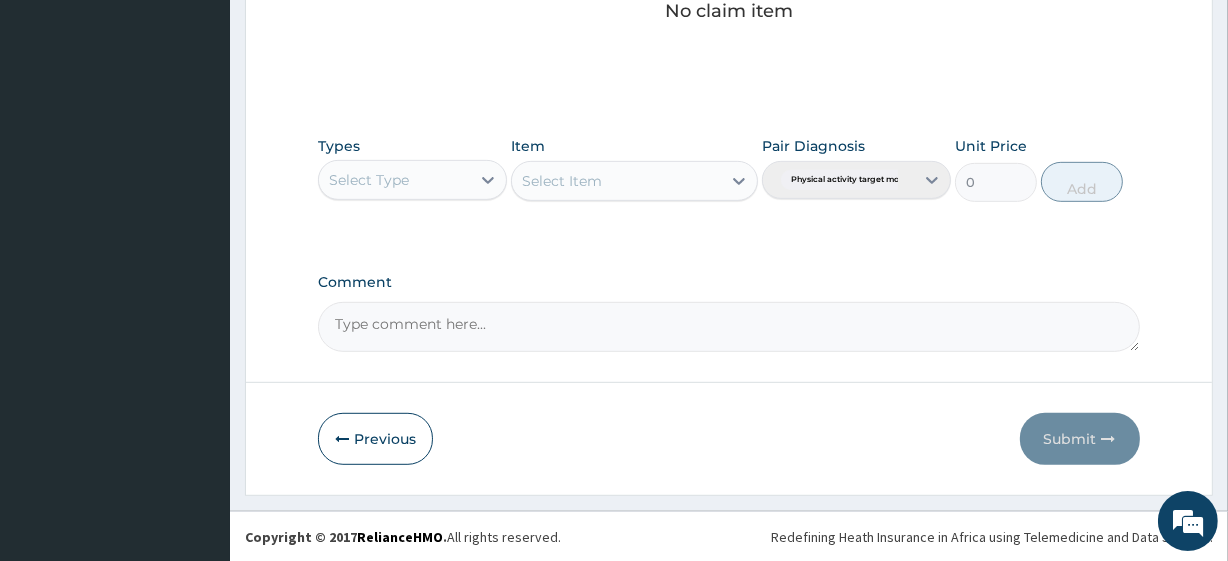 click on "Select Type" at bounding box center (394, 180) 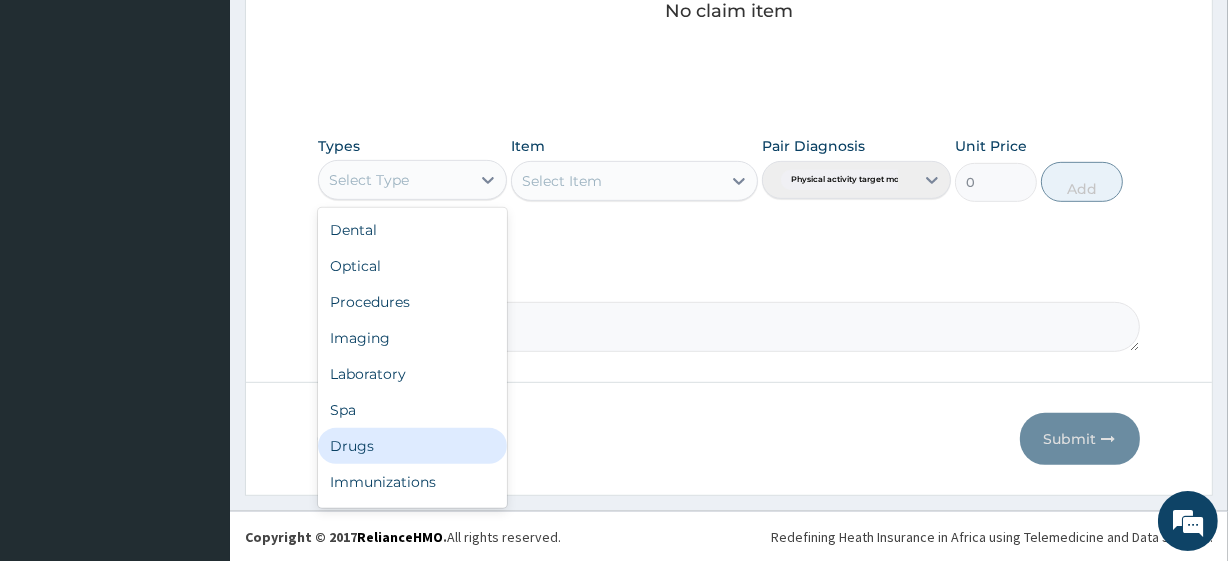 scroll, scrollTop: 68, scrollLeft: 0, axis: vertical 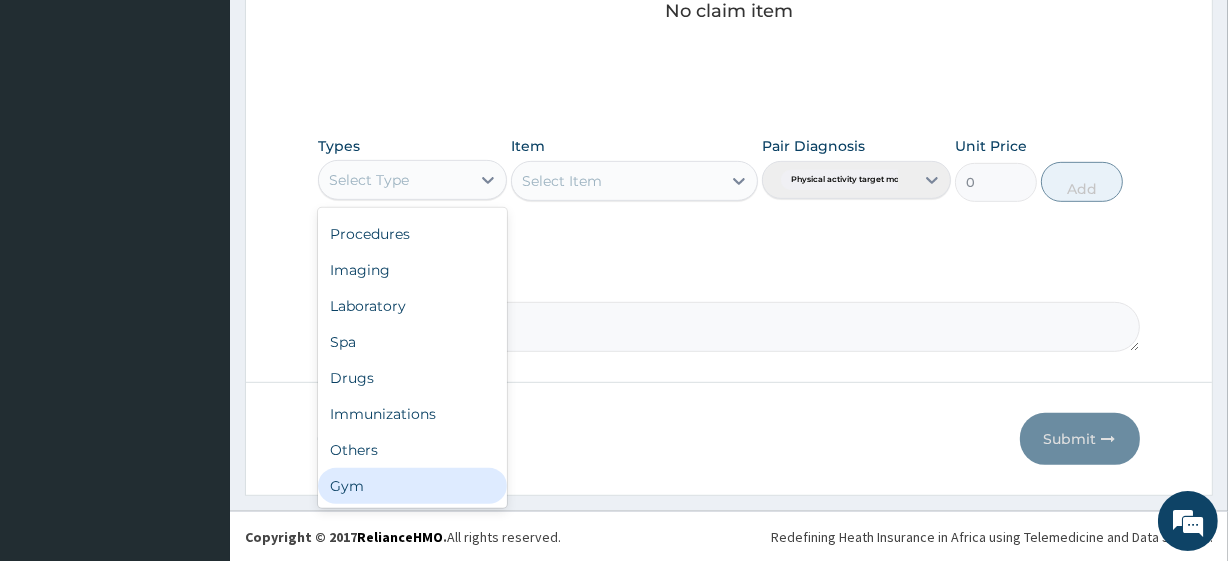 click on "Gym" at bounding box center [412, 486] 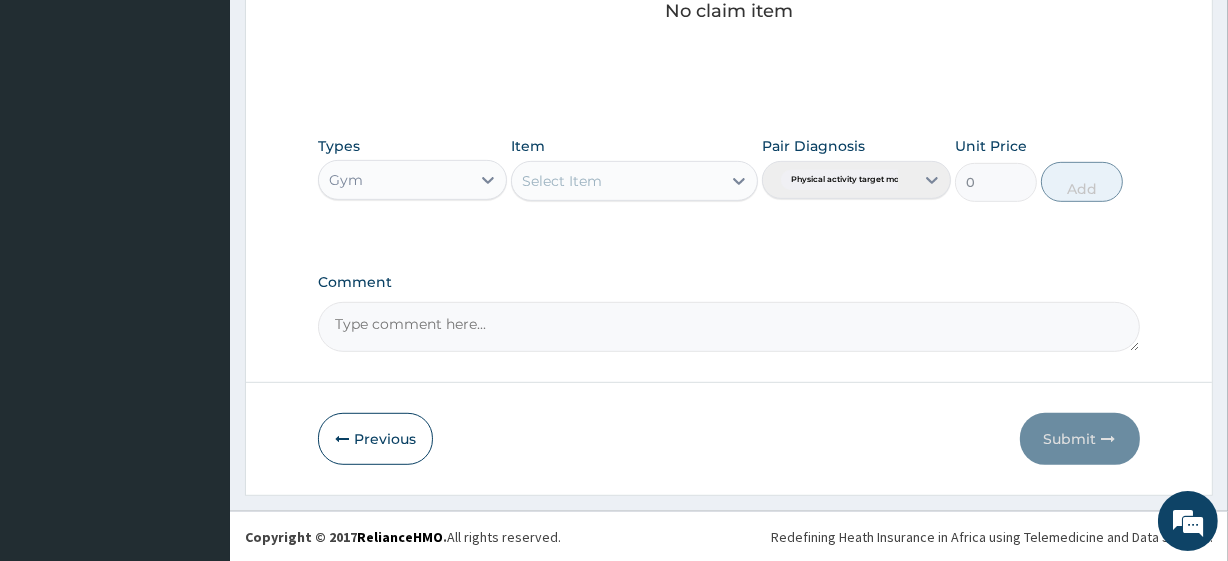 click on "Select Item" at bounding box center [616, 181] 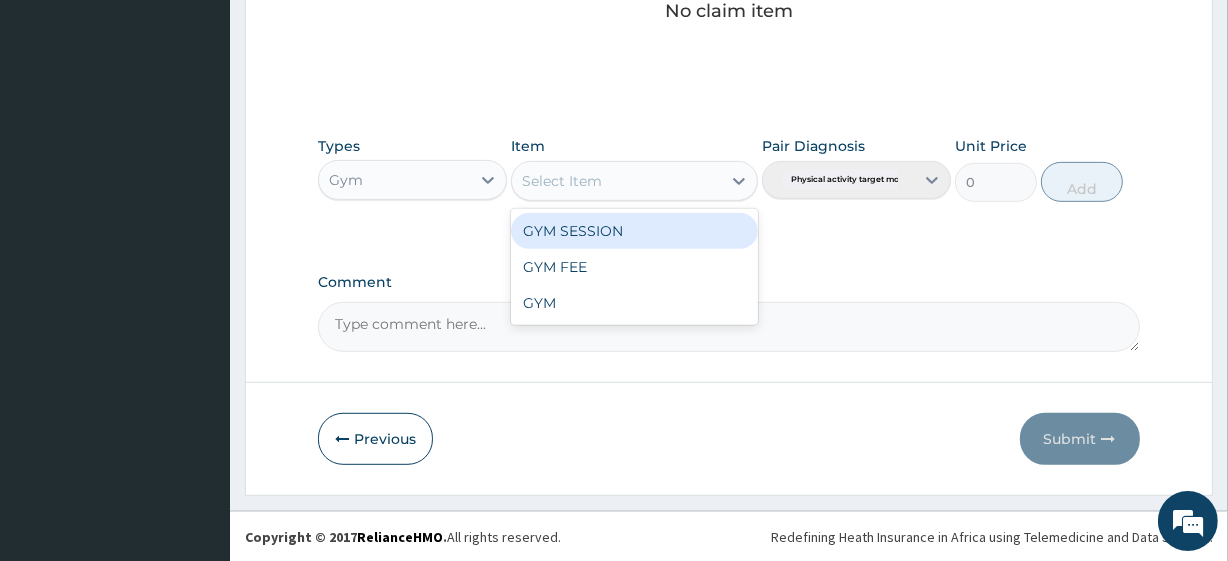click on "GYM SESSION" at bounding box center (634, 231) 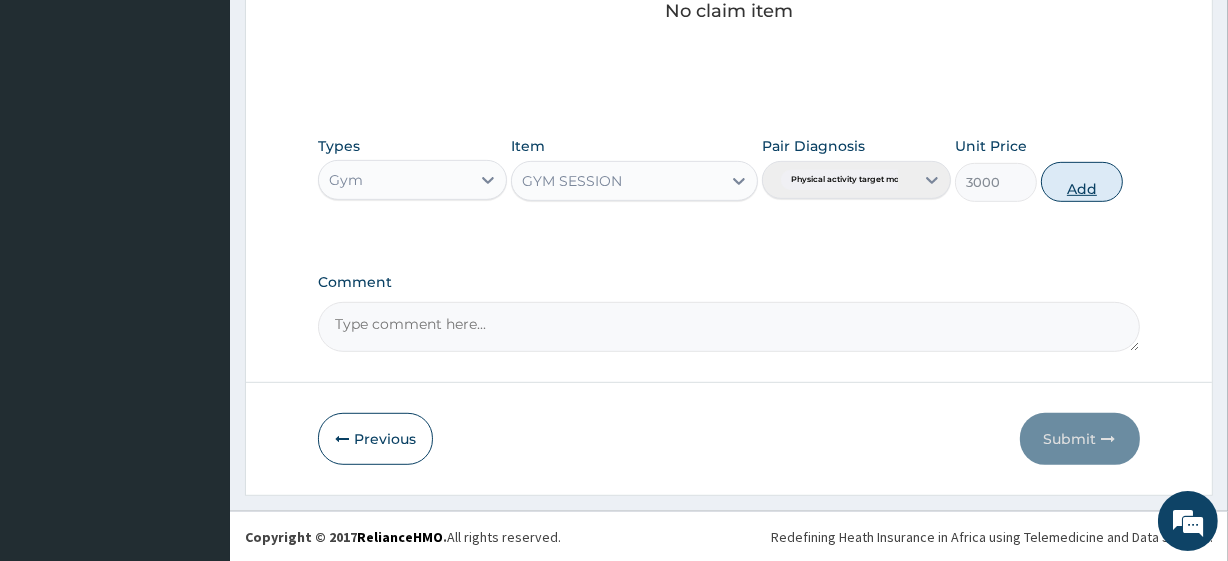 click on "Add" at bounding box center (1082, 182) 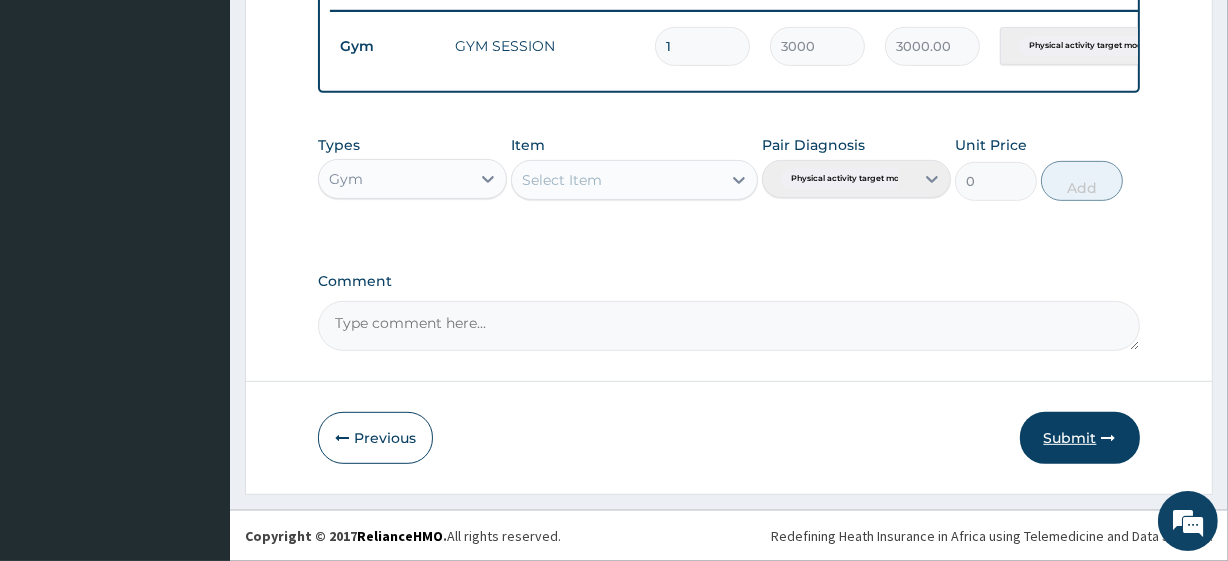 click on "Submit" at bounding box center [1080, 438] 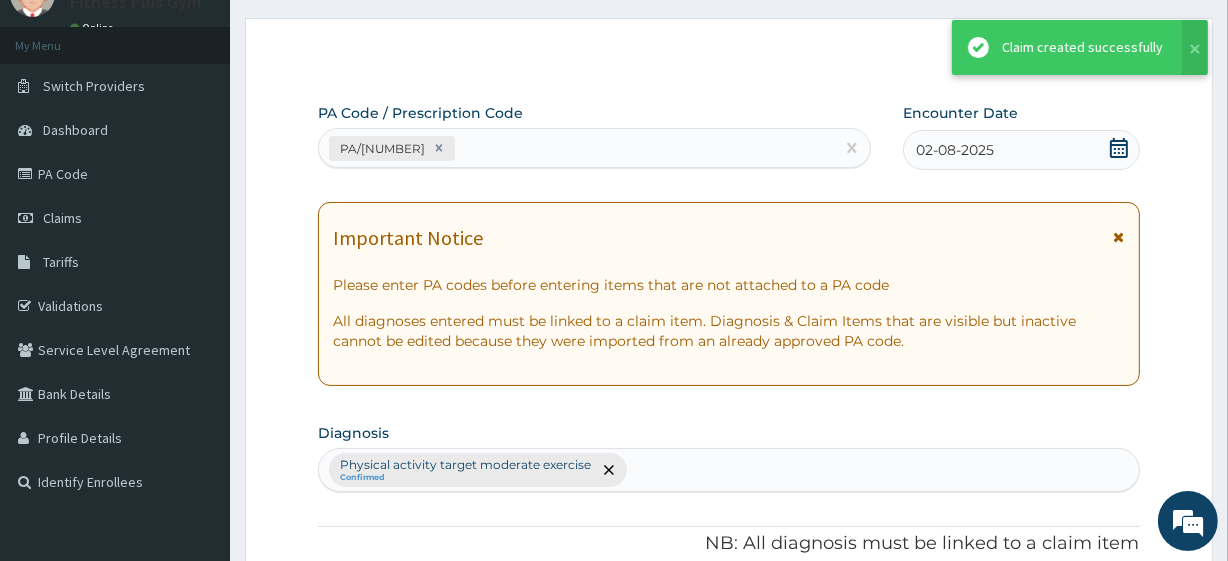 scroll, scrollTop: 798, scrollLeft: 0, axis: vertical 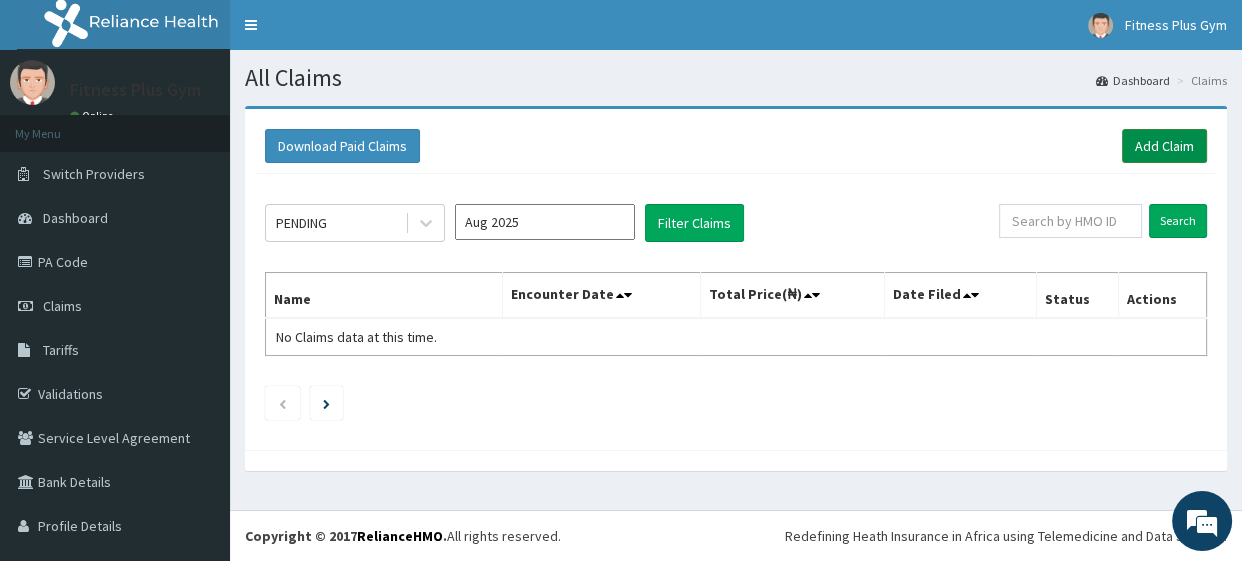 click on "Add Claim" at bounding box center (1164, 146) 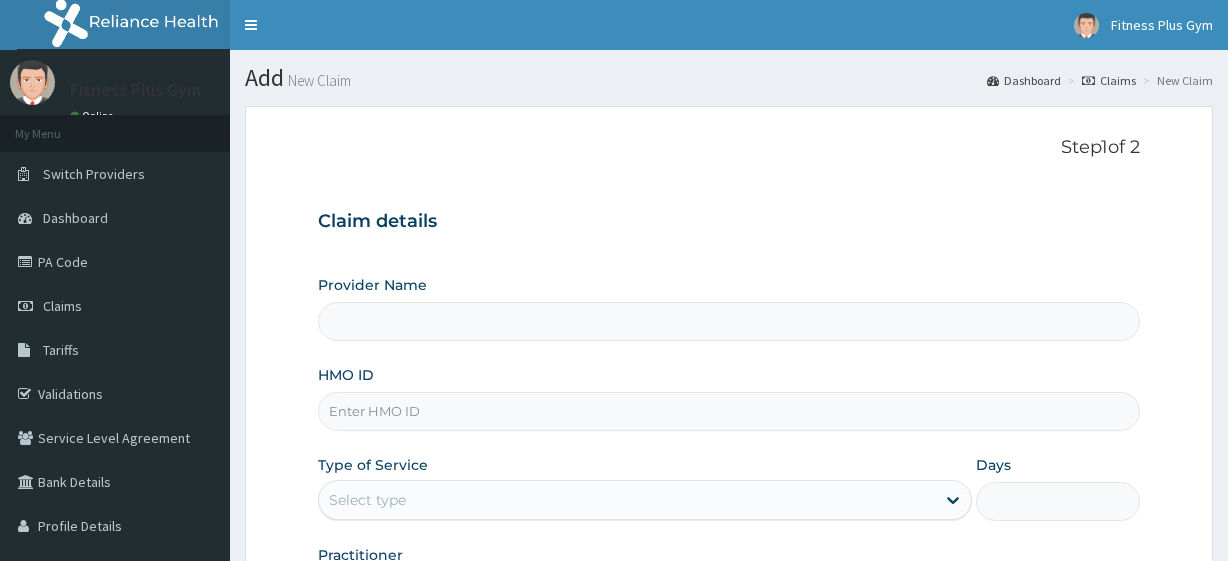 scroll, scrollTop: 0, scrollLeft: 0, axis: both 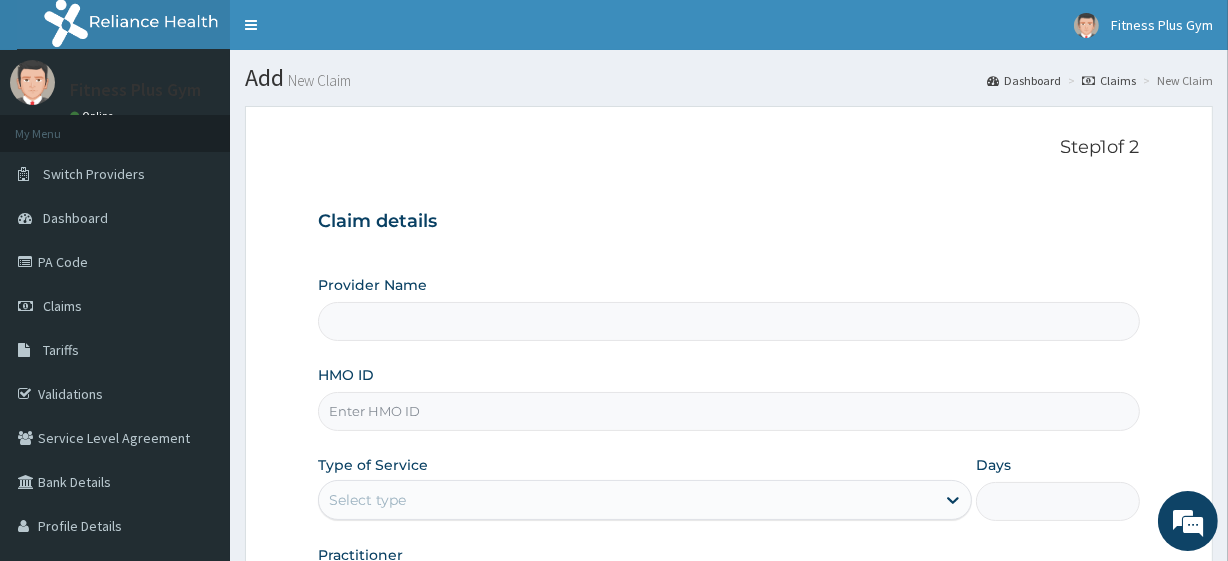 type on "Fitness plus Gym" 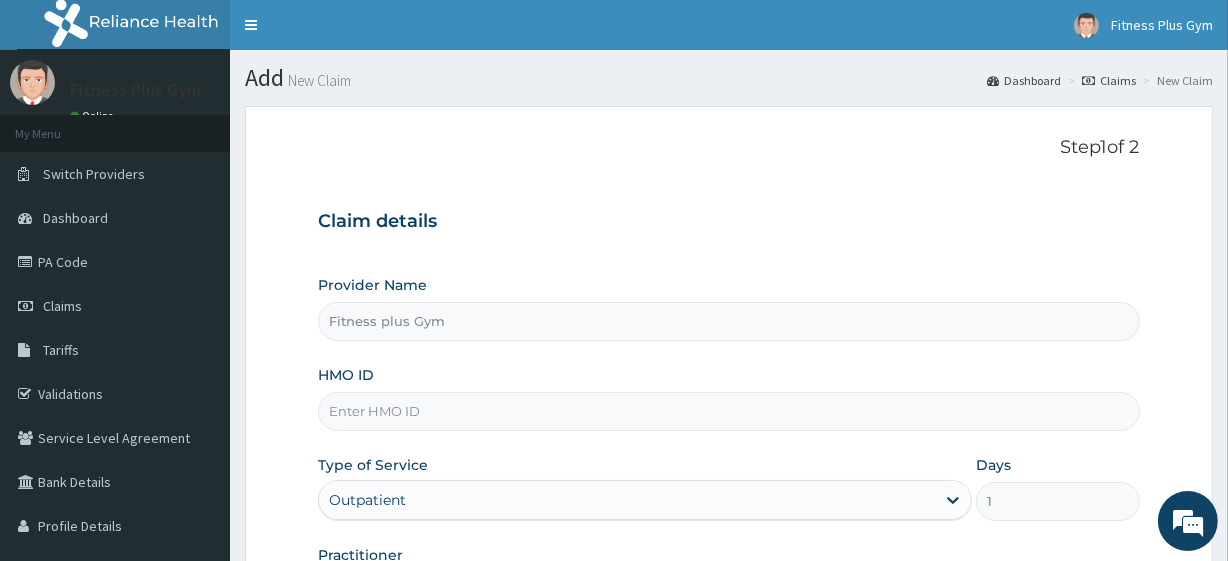 scroll, scrollTop: 0, scrollLeft: 0, axis: both 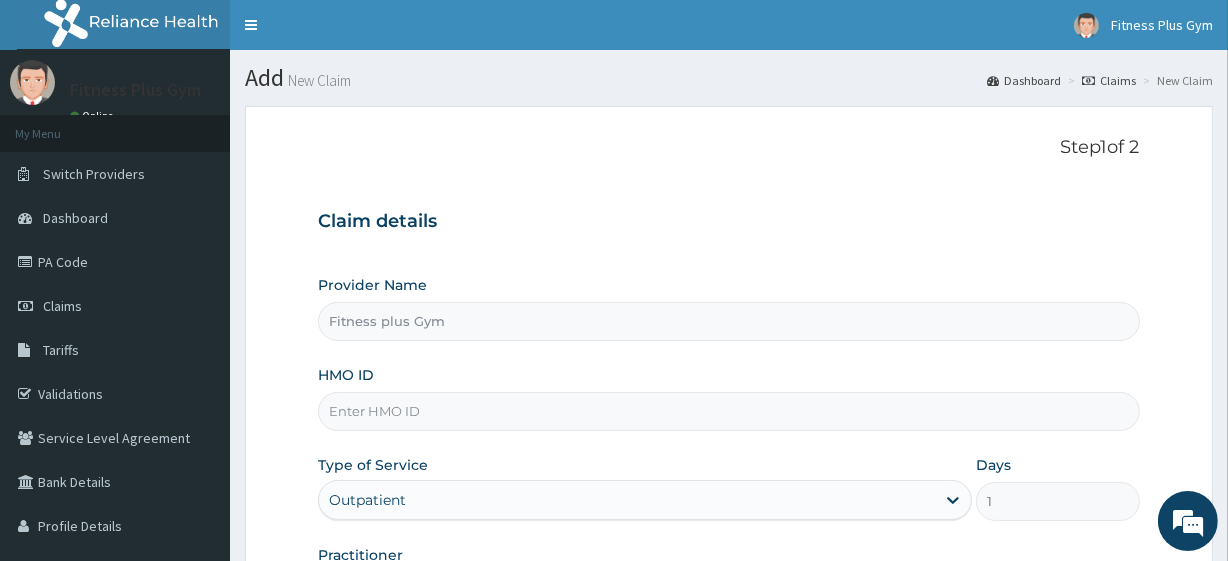click on "HMO ID" at bounding box center [728, 411] 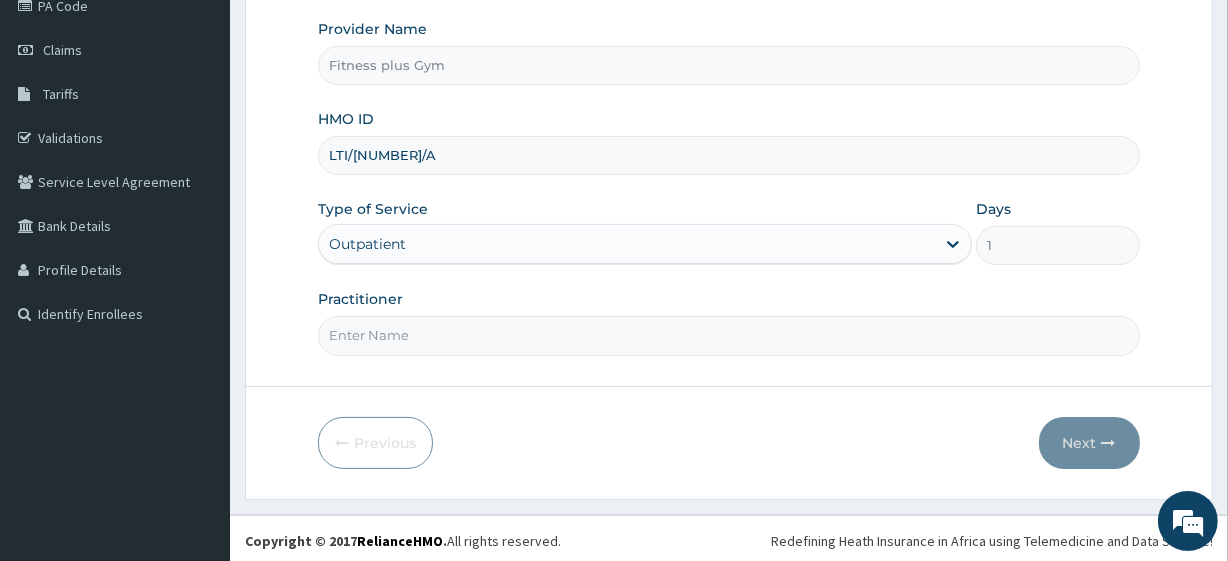 scroll, scrollTop: 259, scrollLeft: 0, axis: vertical 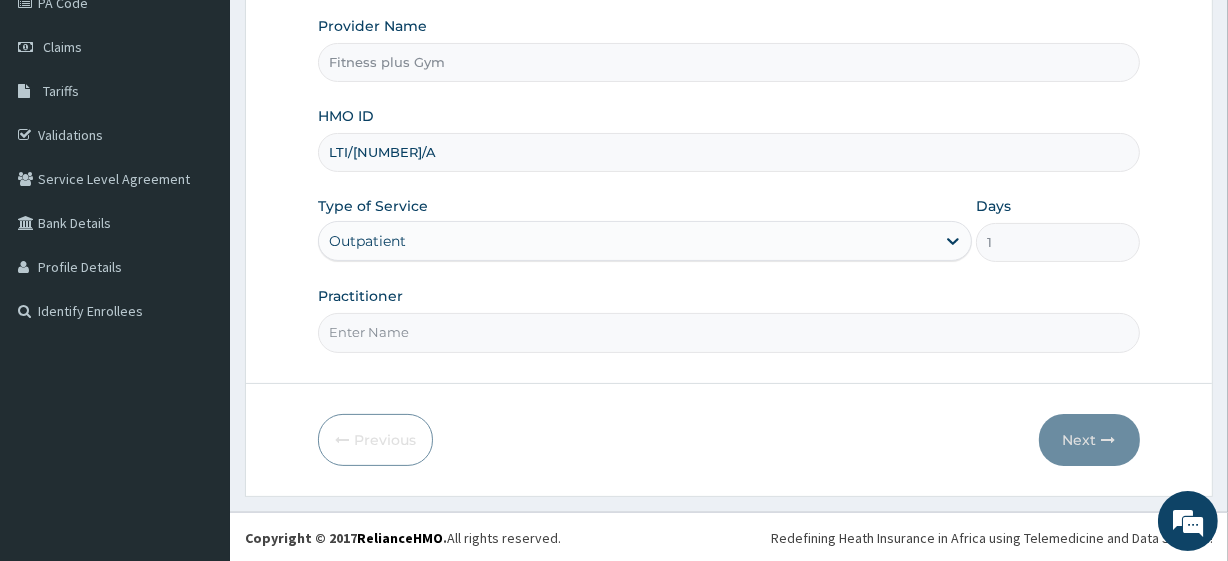 type on "LTI/[NUMBER]/A" 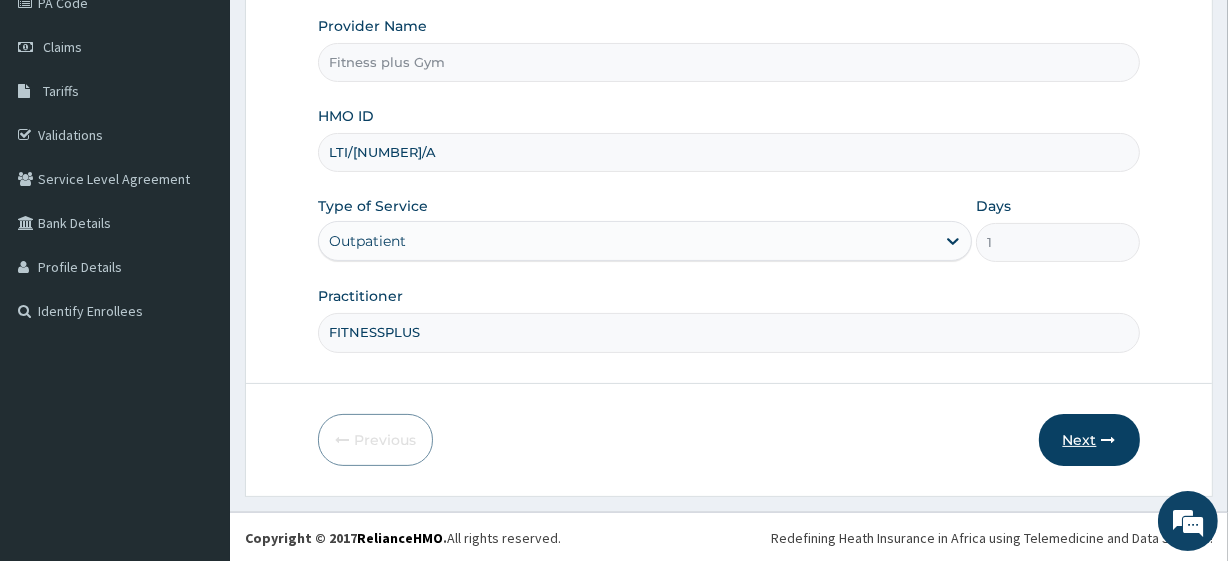 type on "FITNESSPLUS" 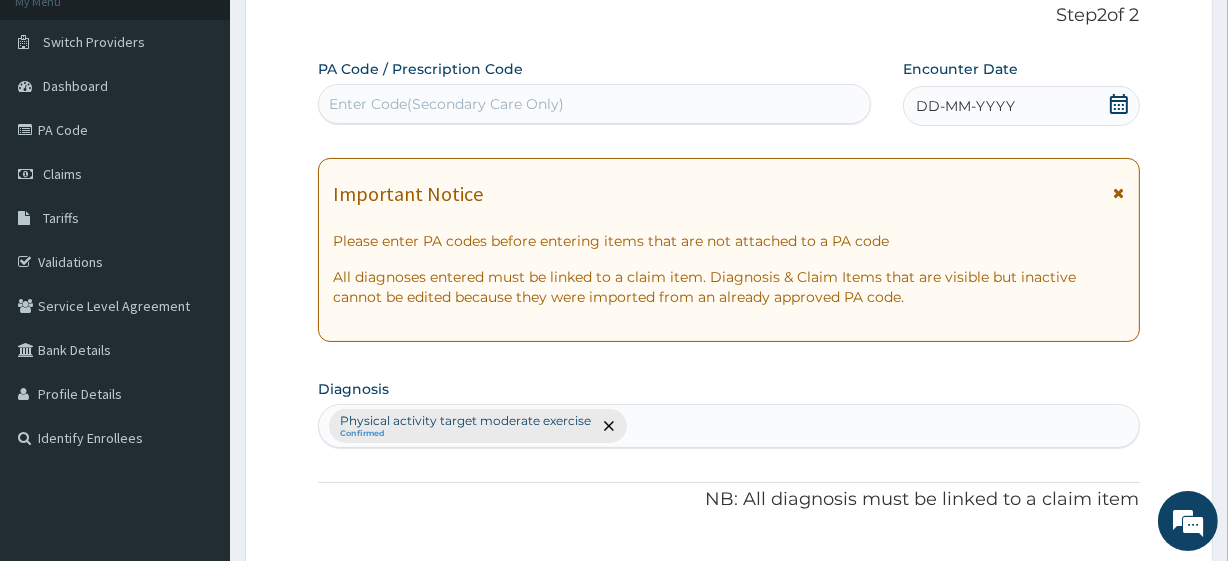 scroll, scrollTop: 0, scrollLeft: 0, axis: both 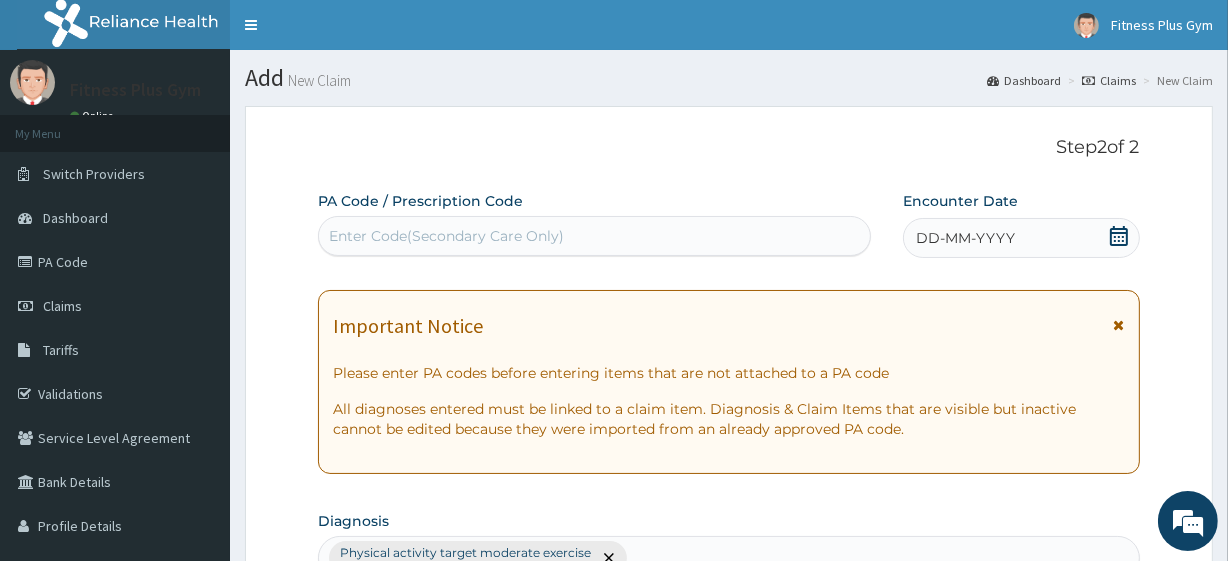 click on "Enter Code(Secondary Care Only)" at bounding box center (594, 236) 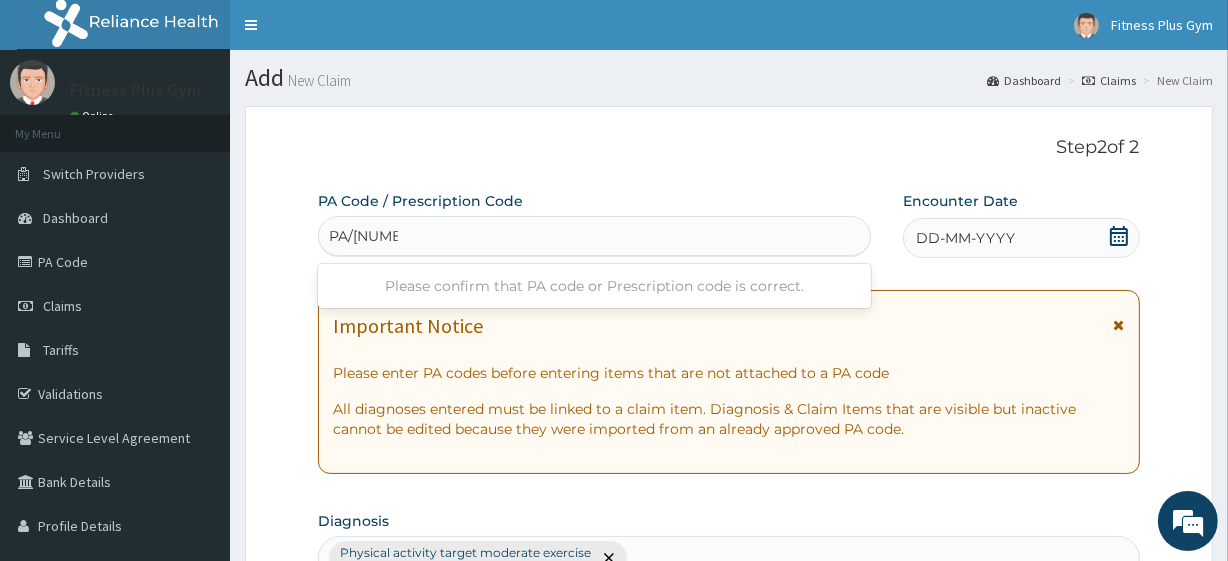 click on "PA628168" at bounding box center (363, 236) 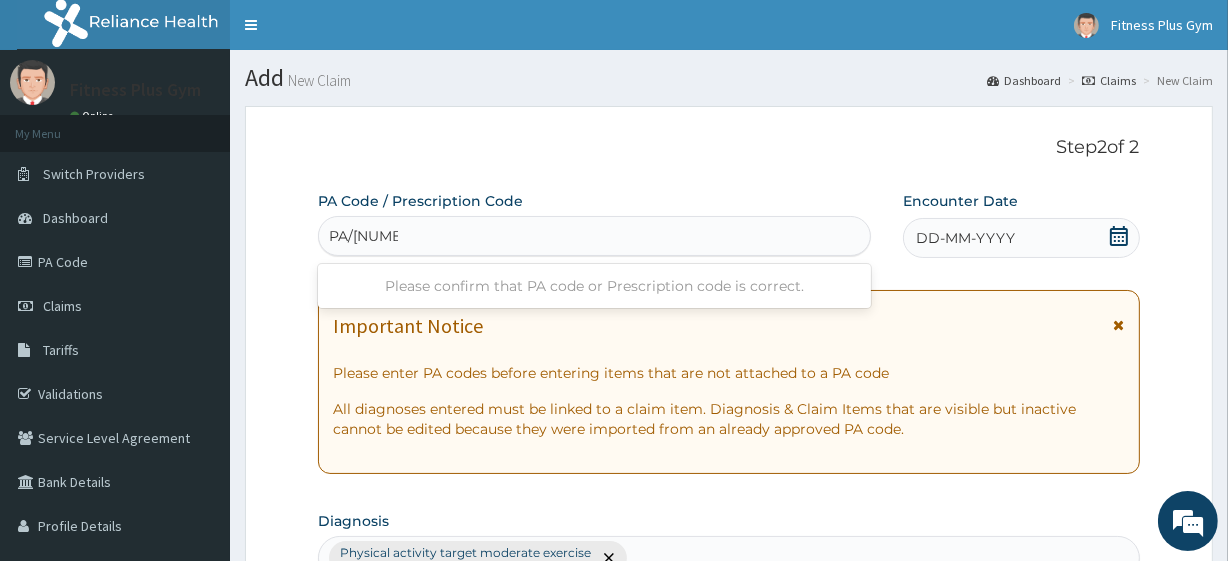 type on "PA/628168" 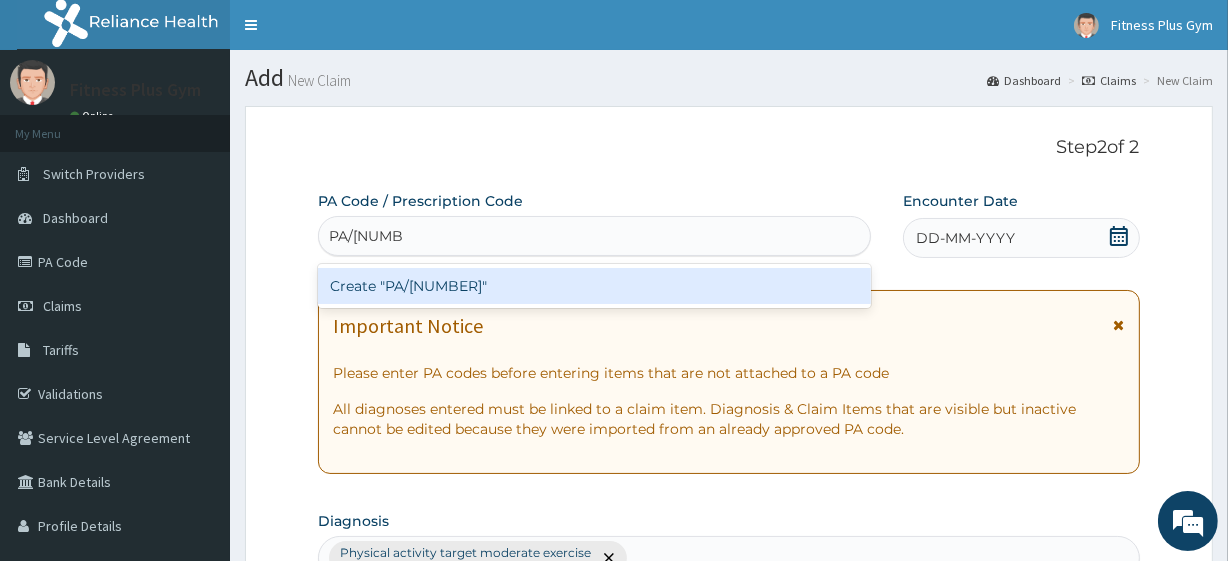 click on "Create "PA/628168"" at bounding box center [594, 286] 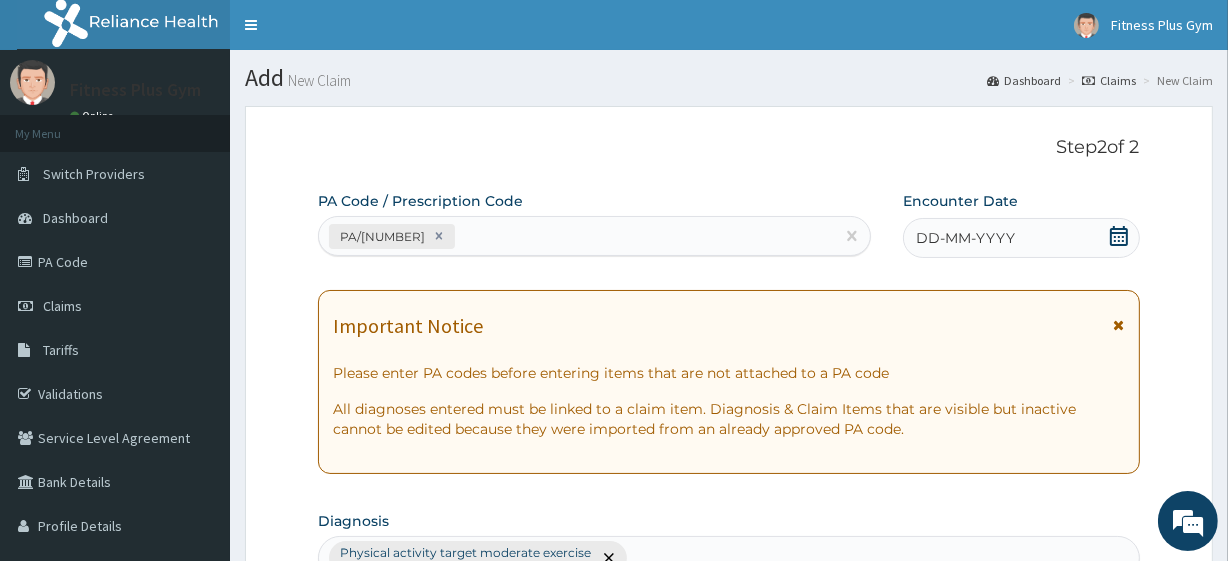 click on "DD-MM-YYYY" at bounding box center [1021, 238] 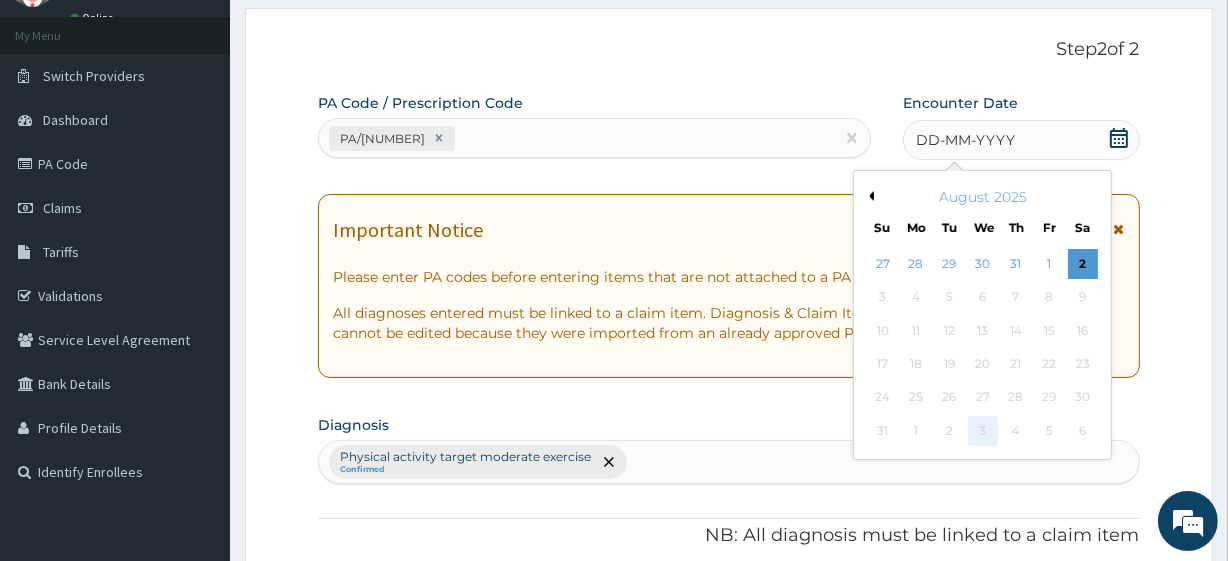 scroll, scrollTop: 272, scrollLeft: 0, axis: vertical 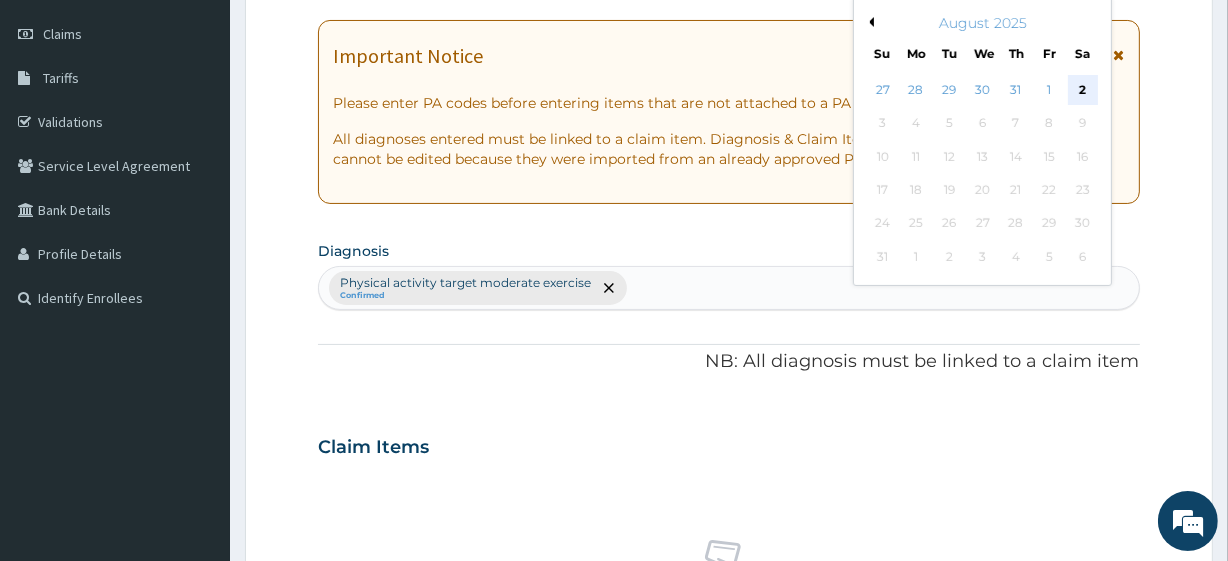 click on "2" at bounding box center [1082, 90] 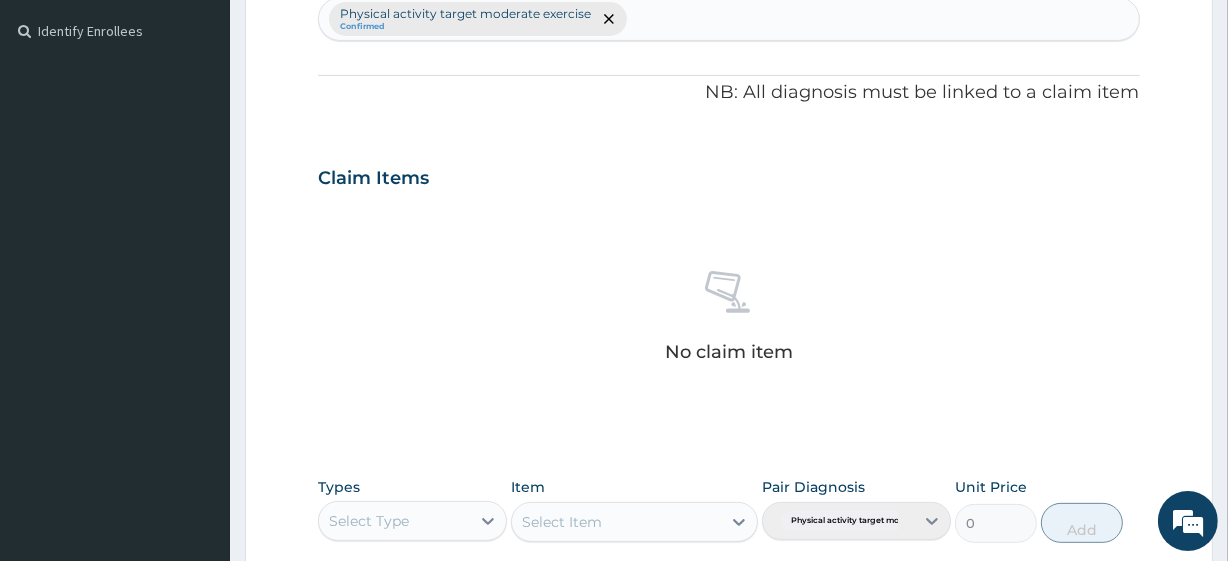 scroll, scrollTop: 727, scrollLeft: 0, axis: vertical 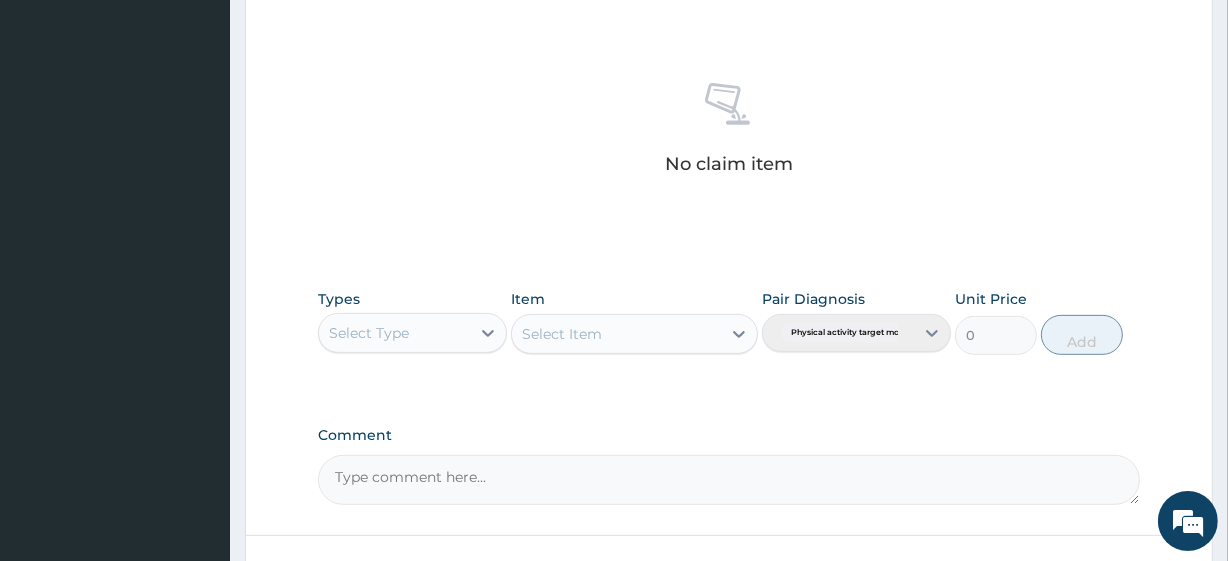 click on "Select Type" at bounding box center [394, 333] 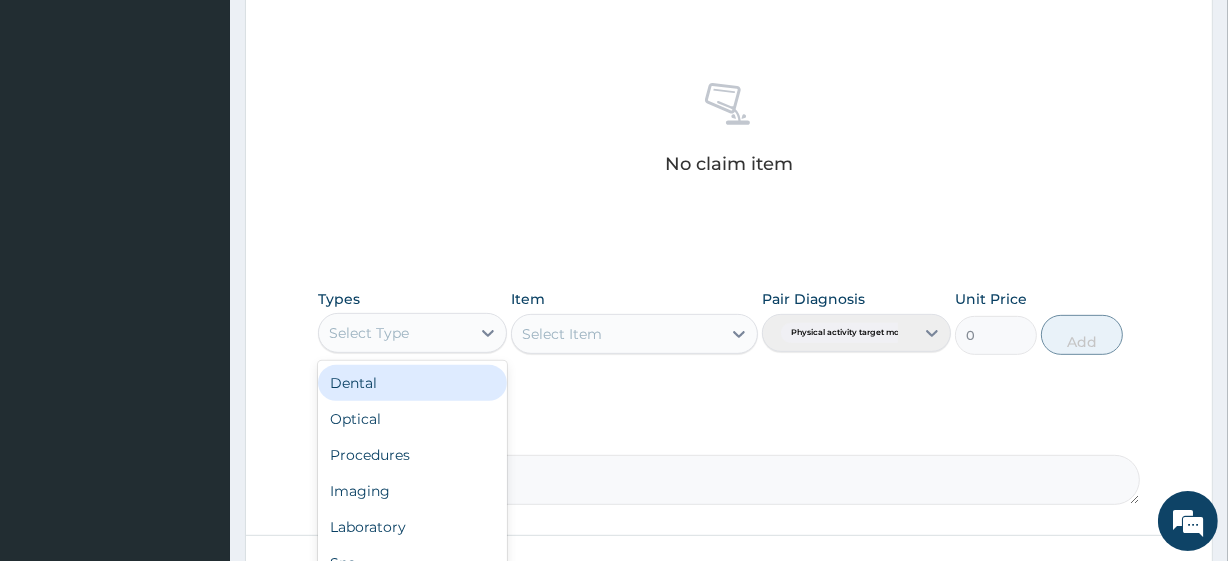 scroll, scrollTop: 68, scrollLeft: 0, axis: vertical 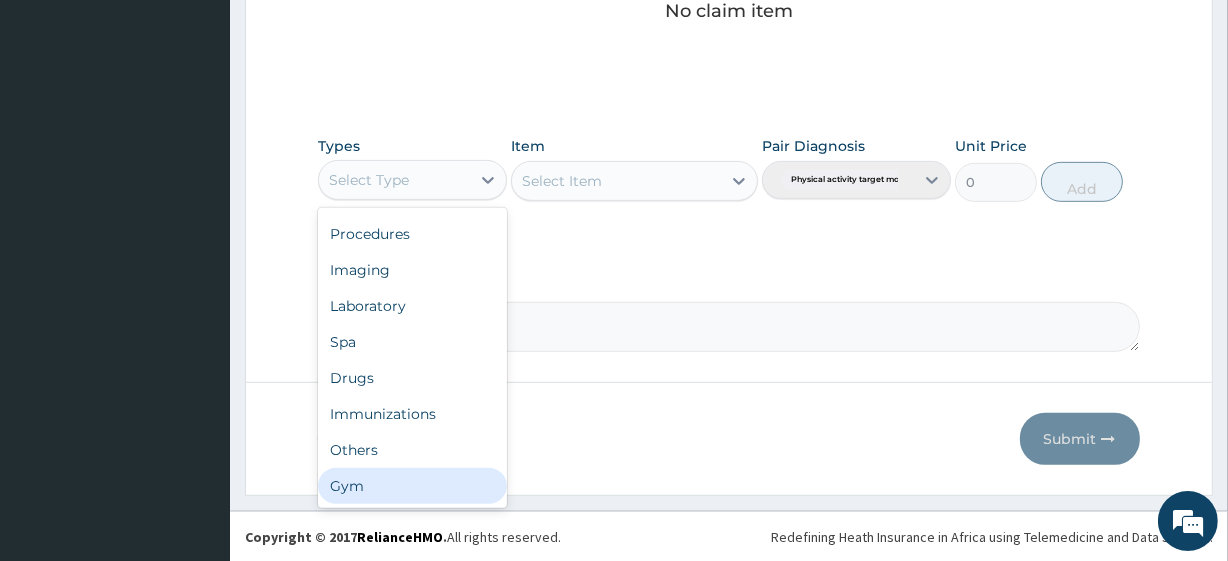 drag, startPoint x: 423, startPoint y: 499, endPoint x: 423, endPoint y: 486, distance: 13 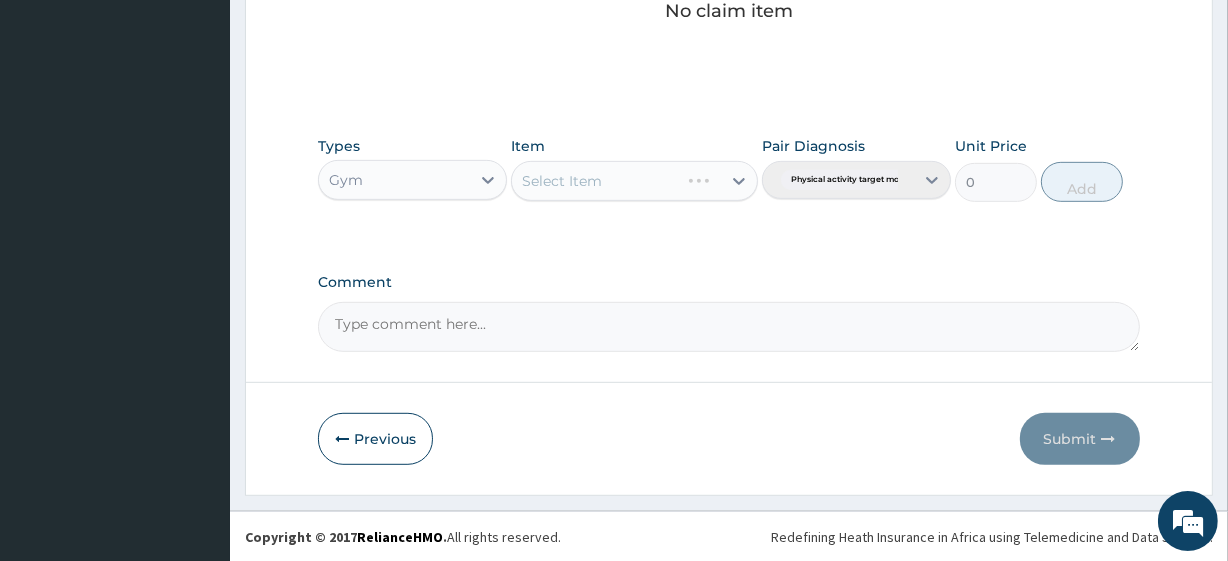 click on "Select Item" at bounding box center (634, 181) 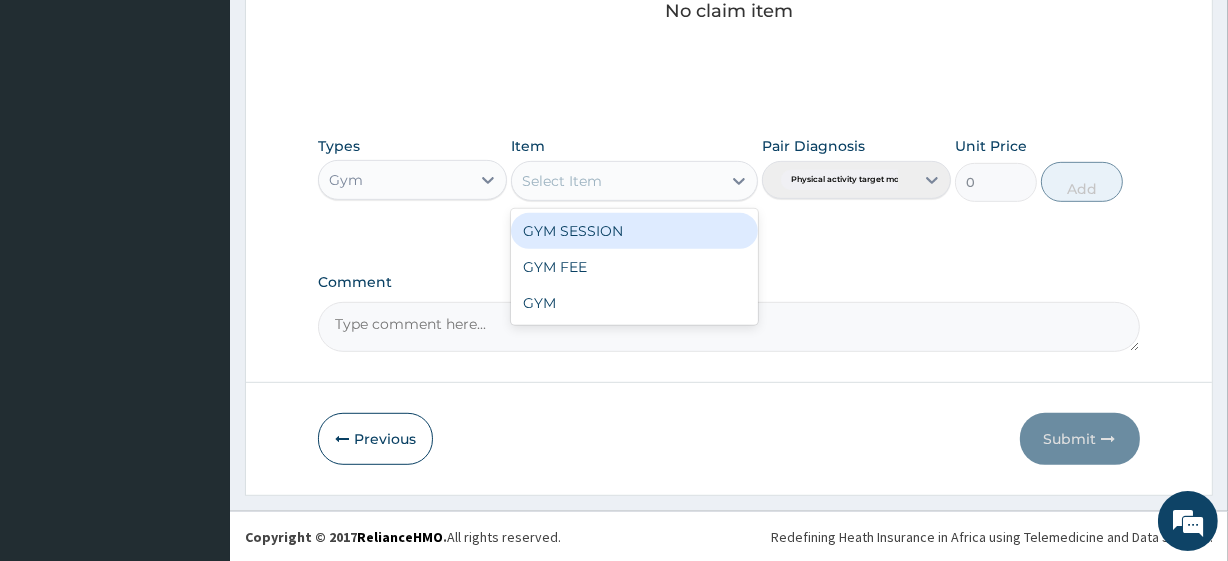 click on "Select Item" at bounding box center [616, 181] 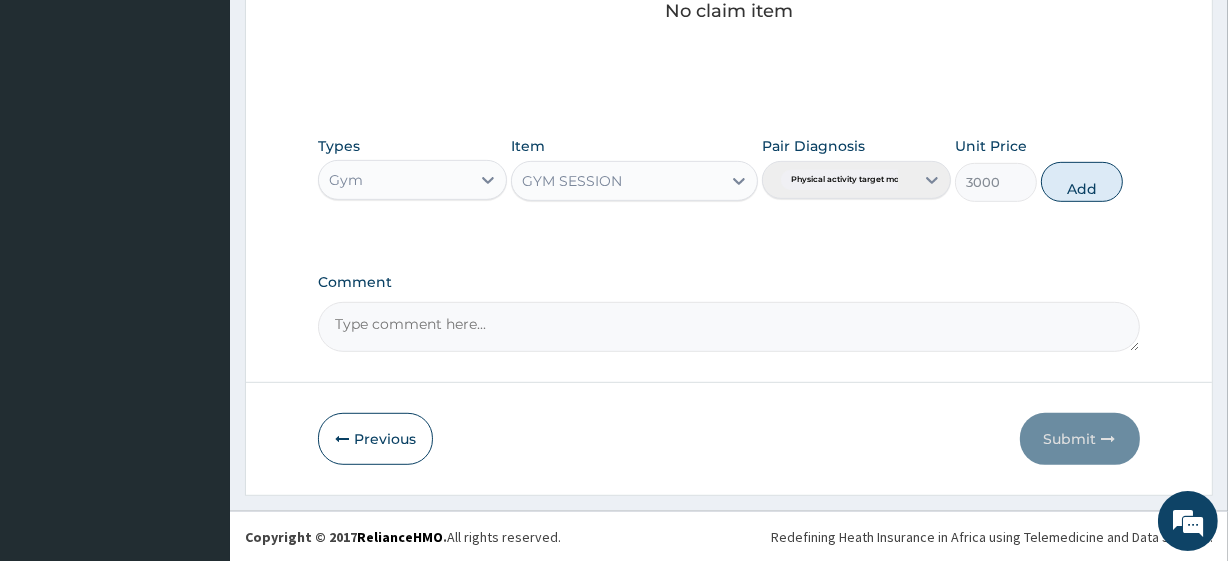 drag, startPoint x: 1069, startPoint y: 170, endPoint x: 1069, endPoint y: 301, distance: 131 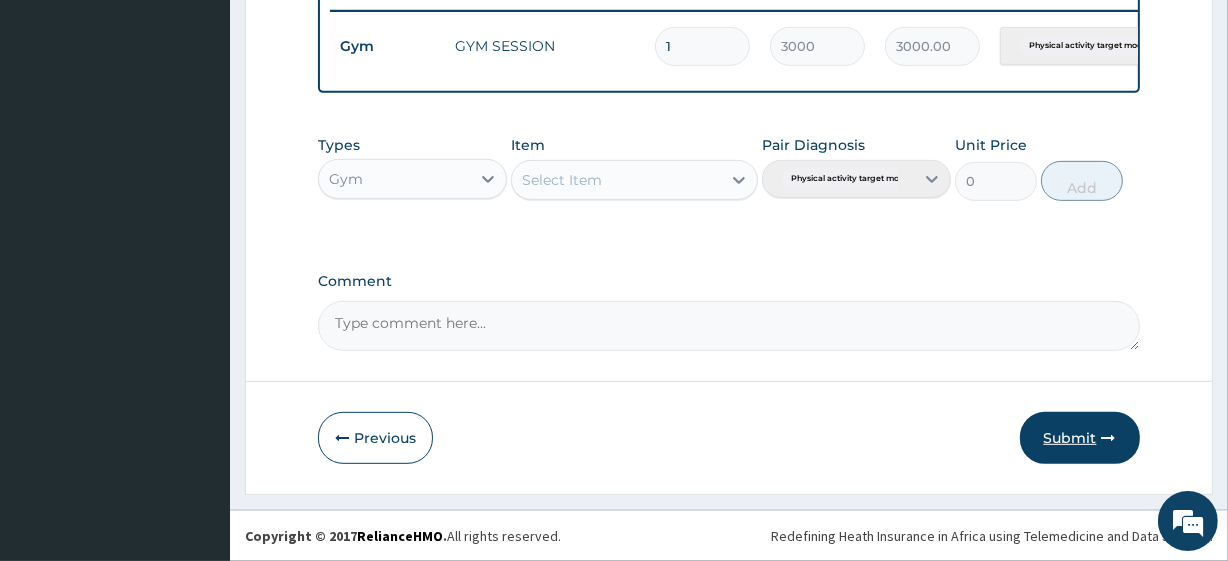 click on "Submit" at bounding box center [1080, 438] 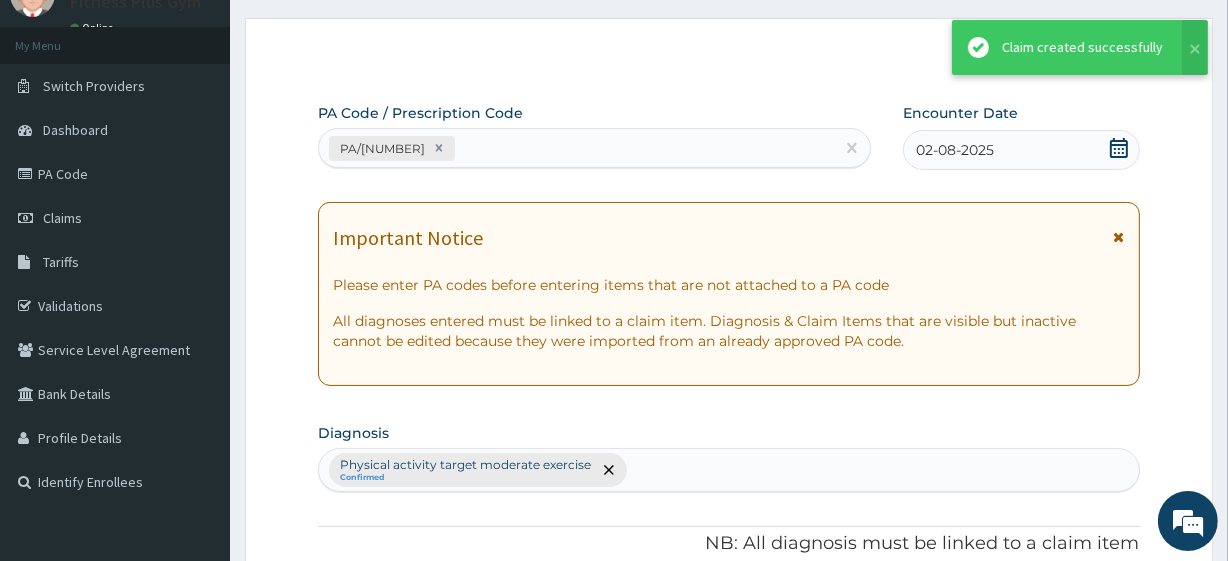 scroll, scrollTop: 798, scrollLeft: 0, axis: vertical 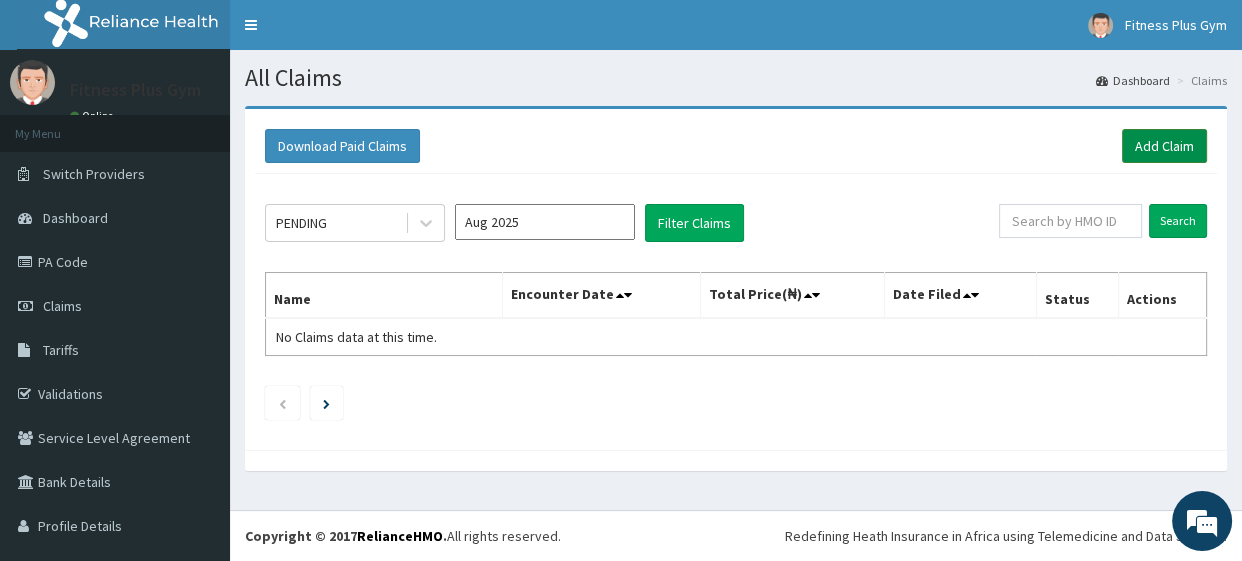 click on "Add Claim" at bounding box center [1164, 146] 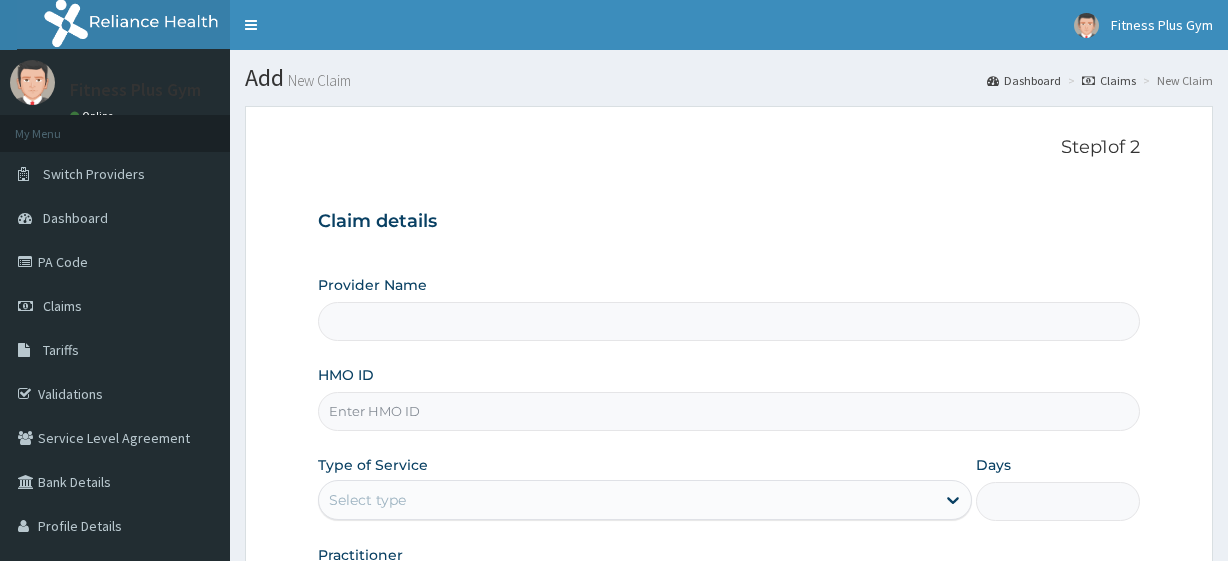 scroll, scrollTop: 0, scrollLeft: 0, axis: both 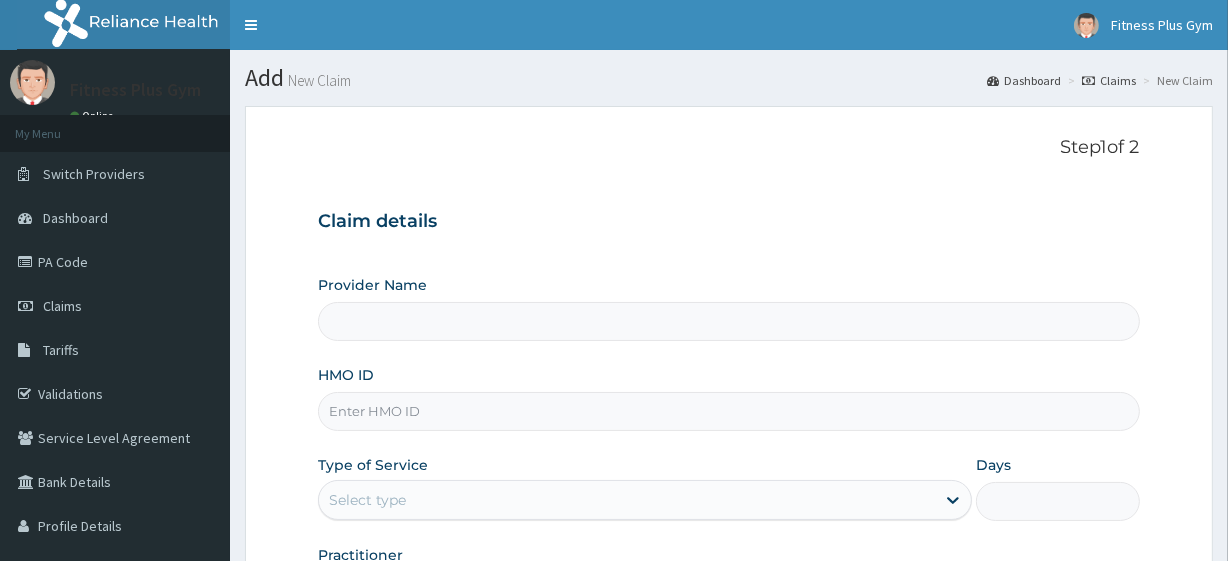 type on "Fitness plus Gym" 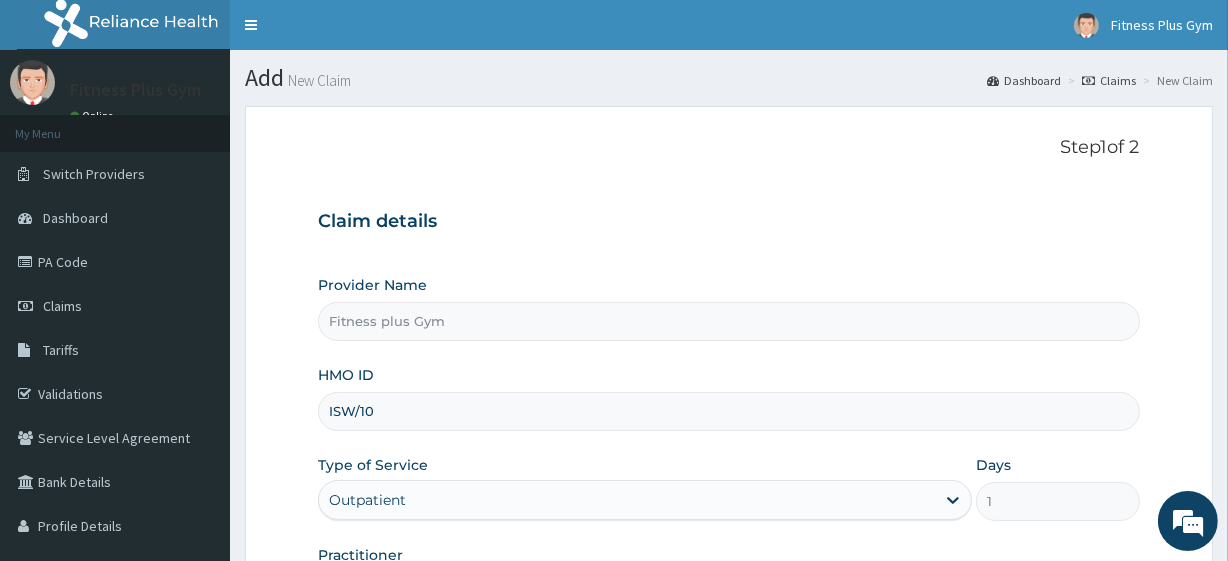 scroll, scrollTop: 0, scrollLeft: 0, axis: both 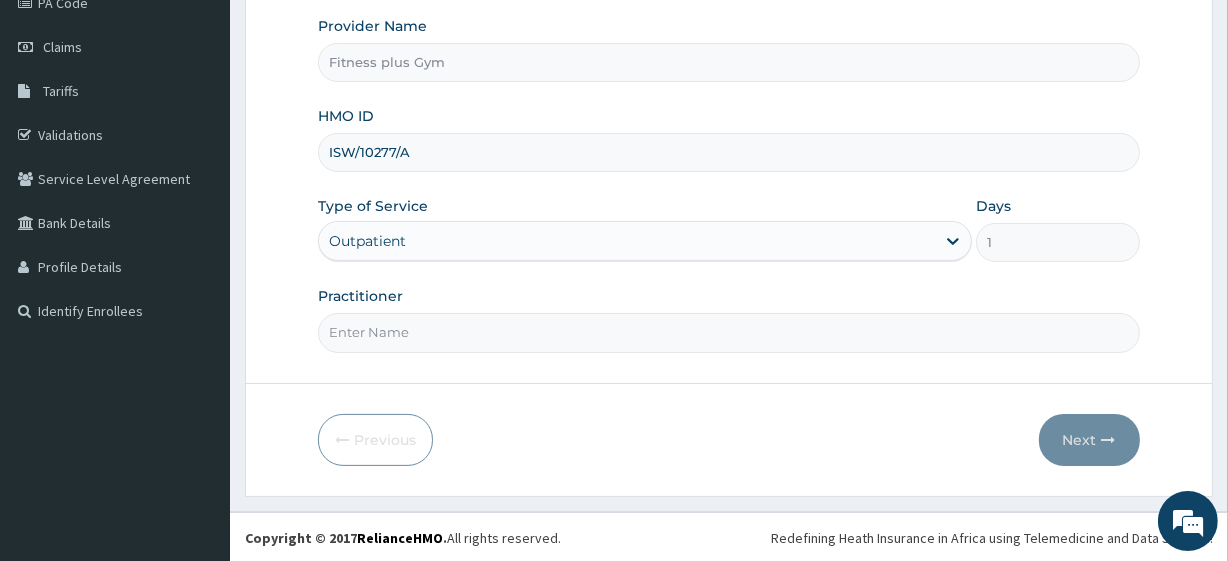 type on "ISW/10277/A" 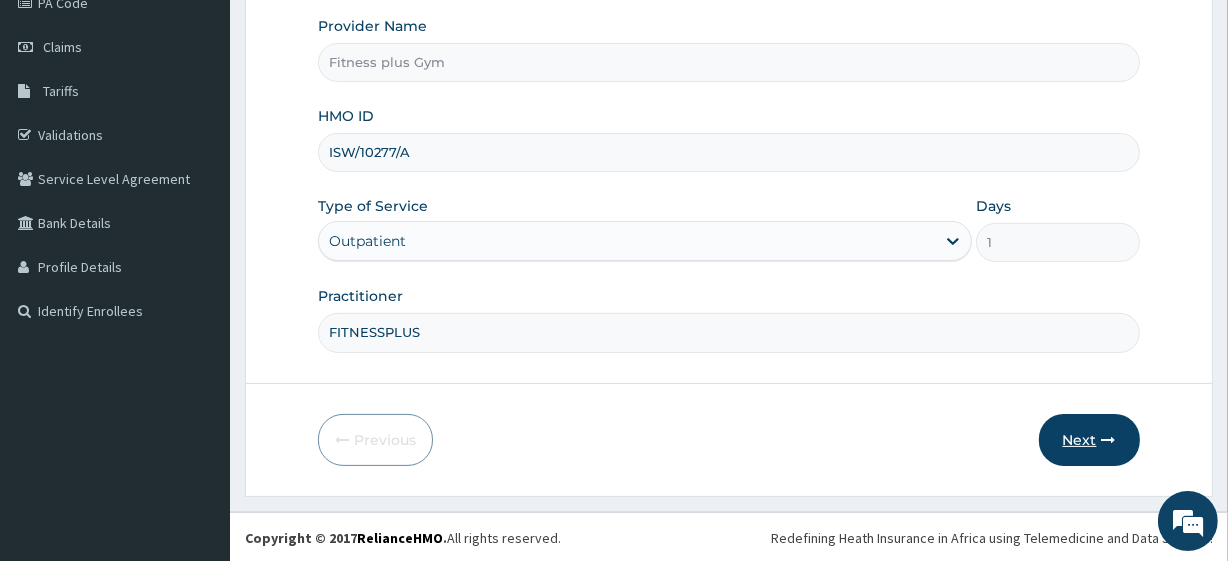type on "FITNESSPLUS" 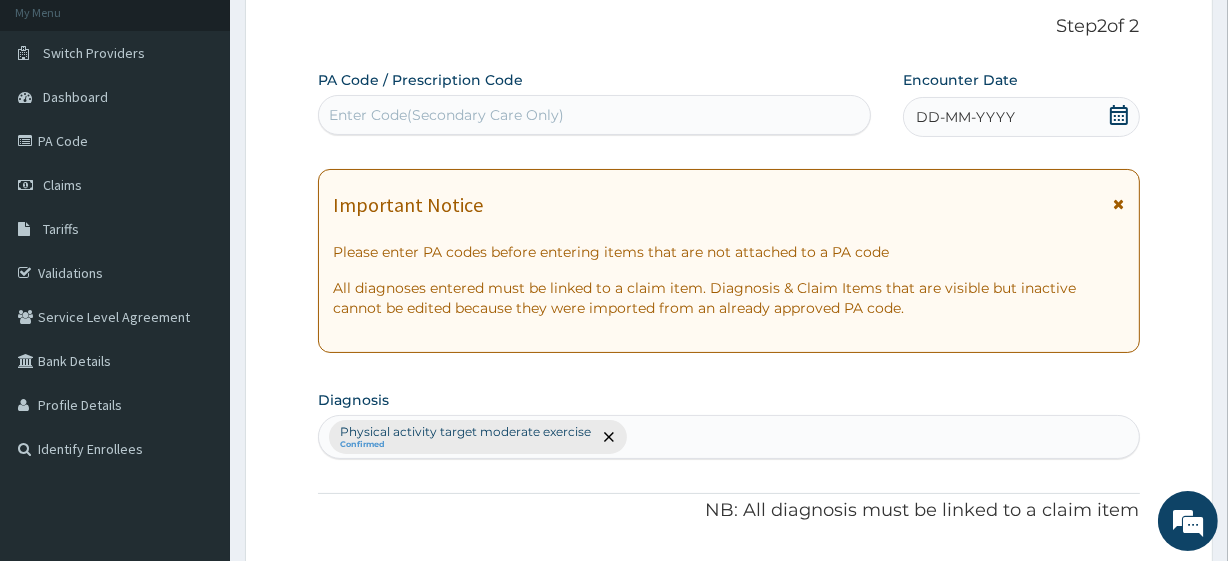 scroll, scrollTop: 0, scrollLeft: 0, axis: both 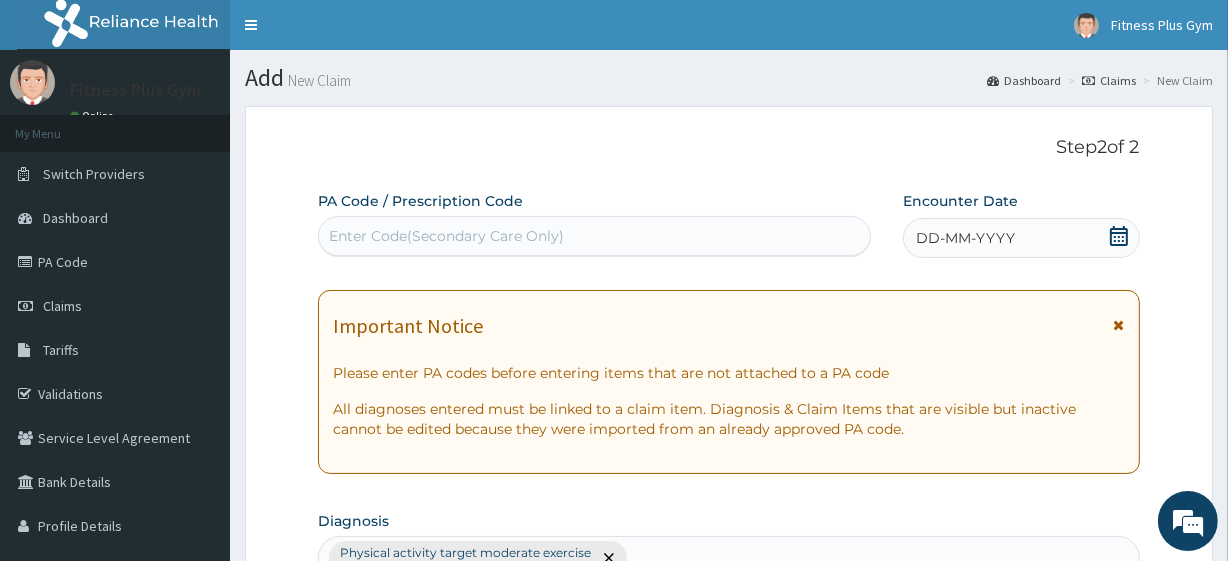 click on "Enter Code(Secondary Care Only)" at bounding box center [594, 236] 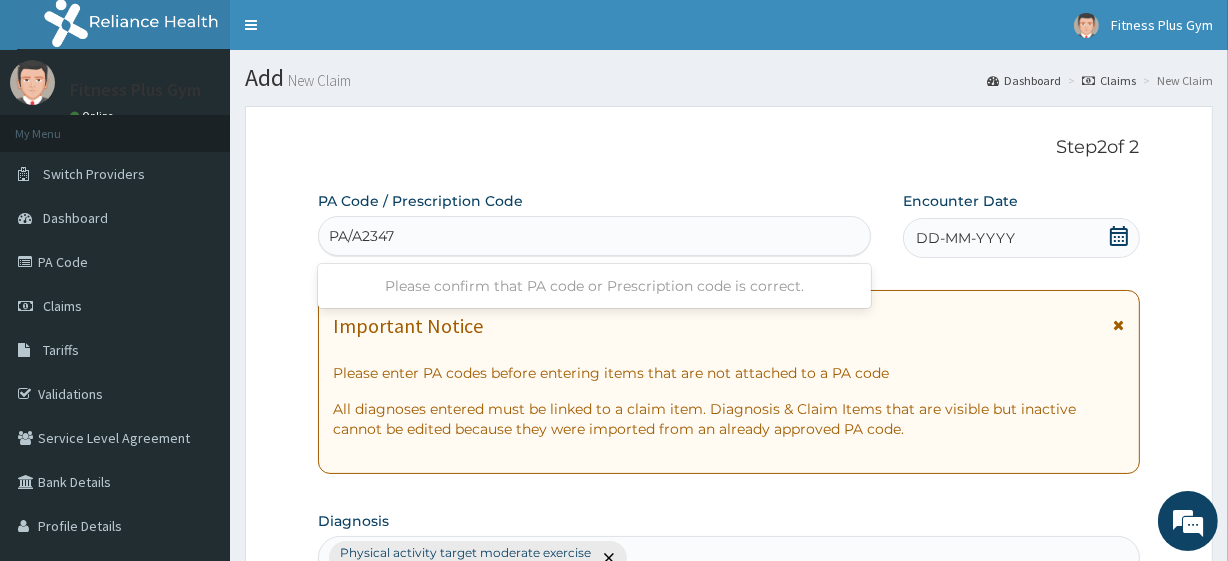 type on "PA/A2347A" 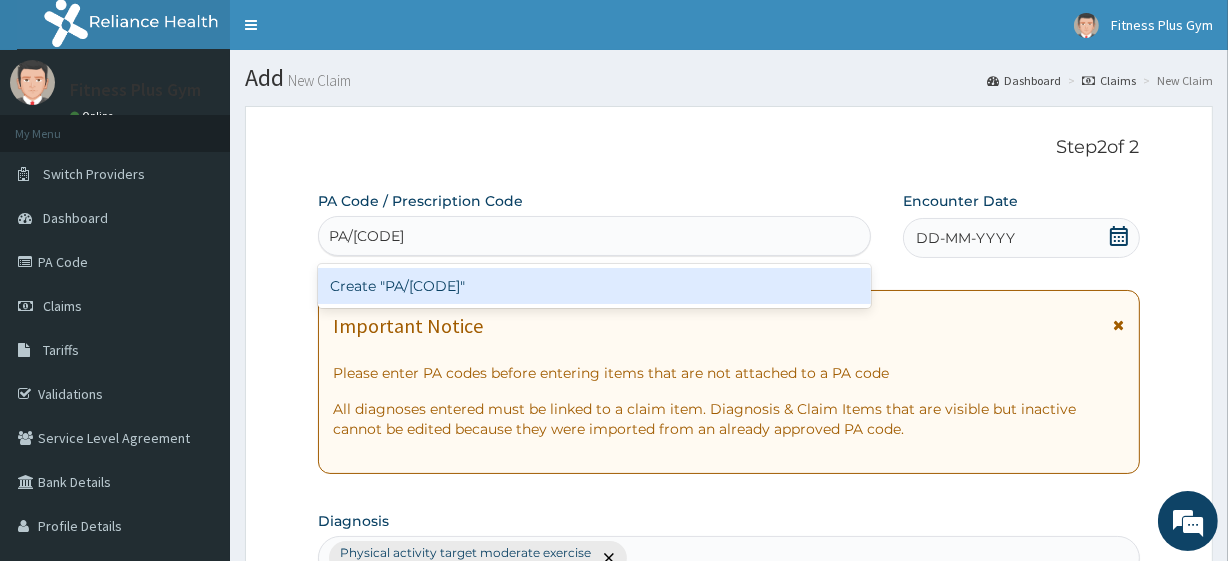 click on "Create "PA/A2347A"" at bounding box center [594, 286] 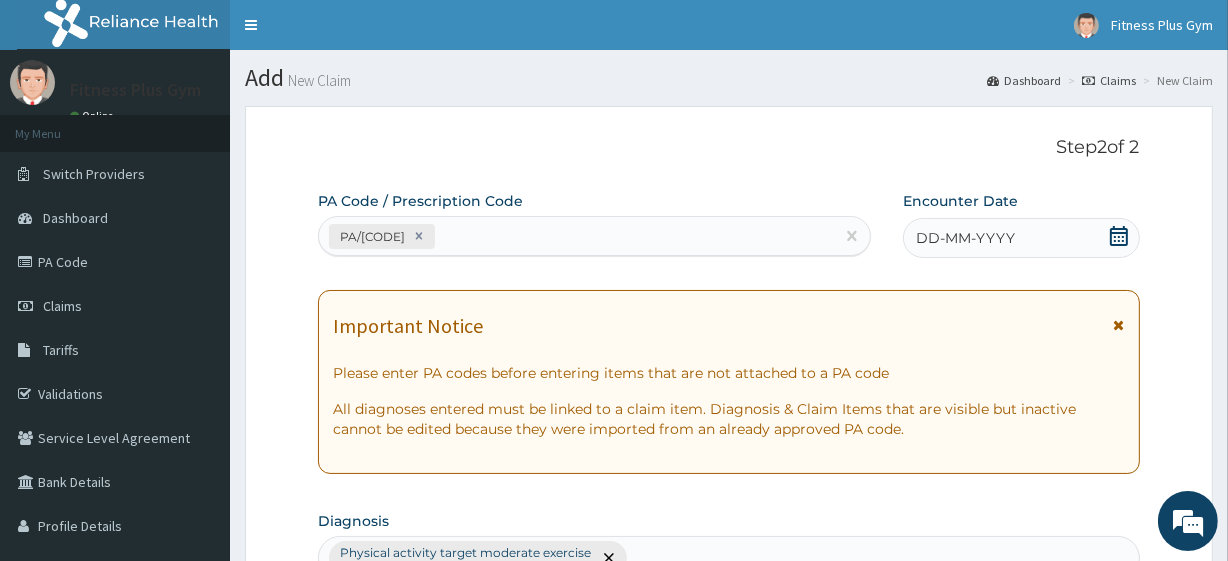 click on "DD-MM-YYYY" at bounding box center (1021, 238) 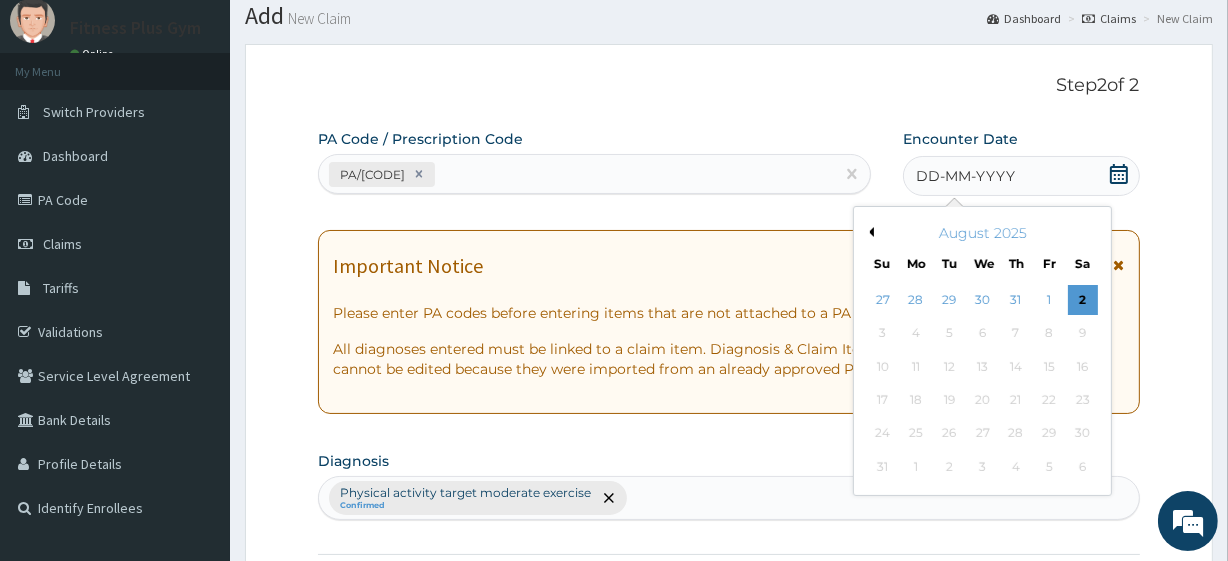 scroll, scrollTop: 90, scrollLeft: 0, axis: vertical 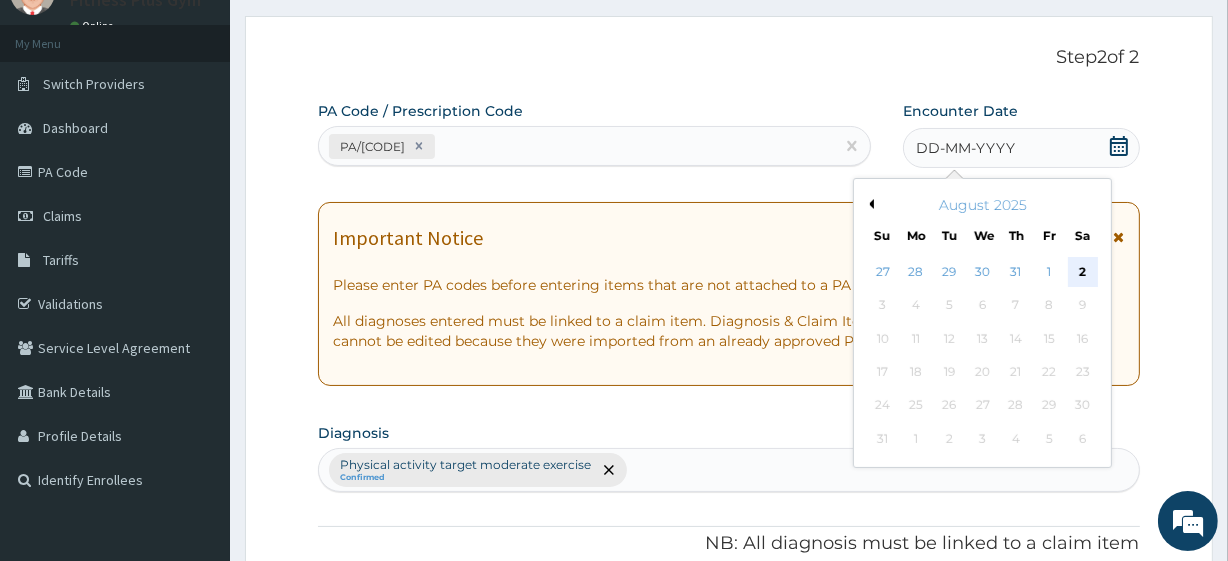 click on "2" at bounding box center (1082, 272) 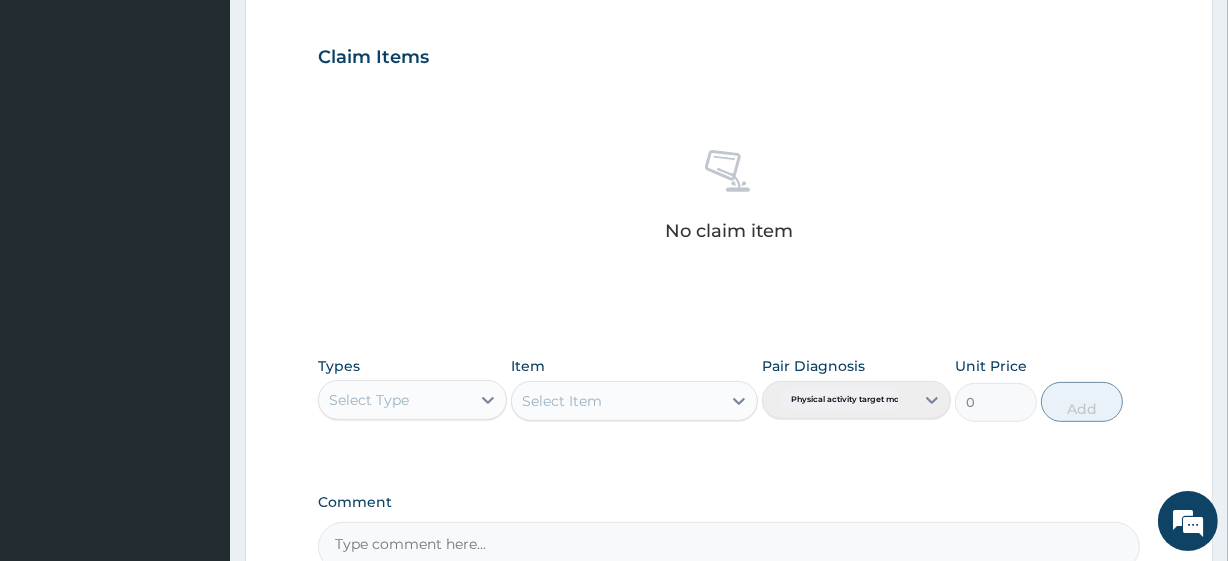 scroll, scrollTop: 727, scrollLeft: 0, axis: vertical 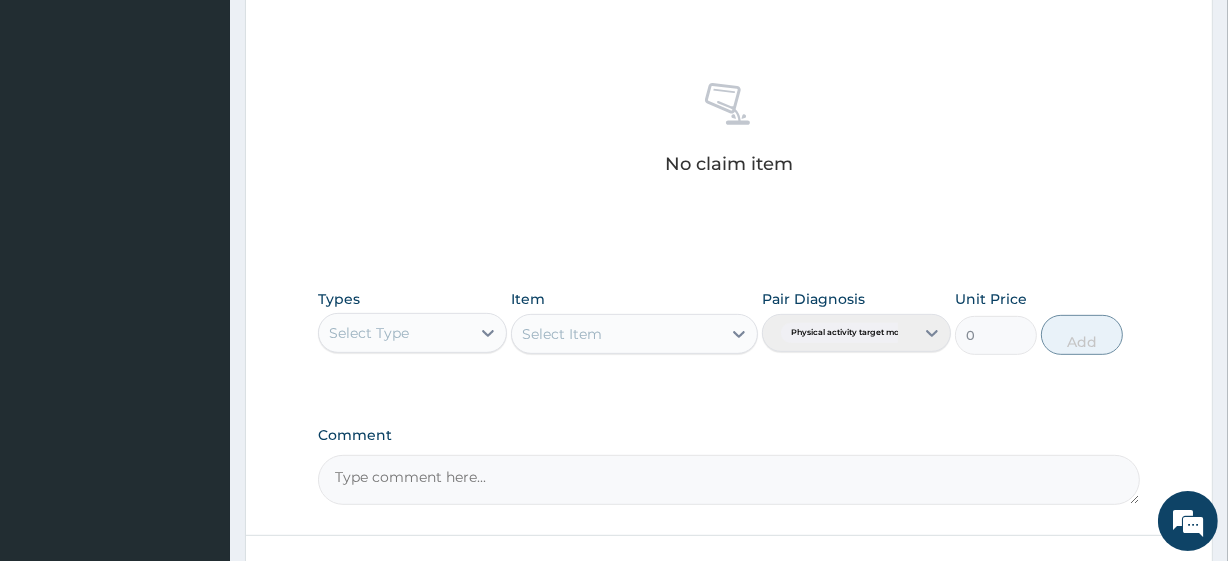 click on "Select Type" at bounding box center [394, 333] 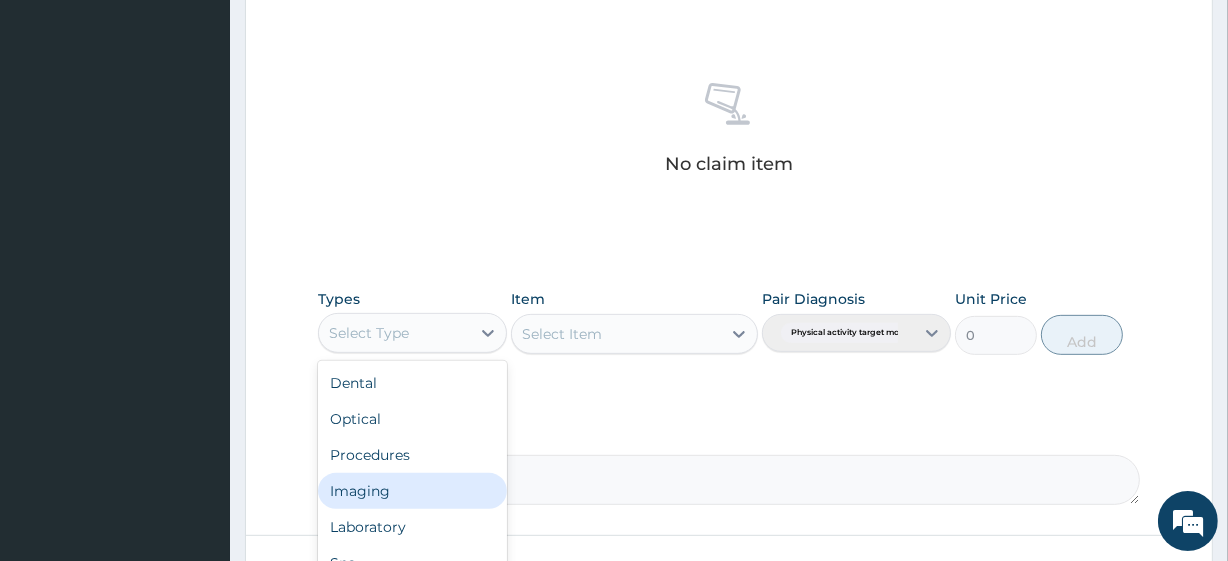 scroll, scrollTop: 68, scrollLeft: 0, axis: vertical 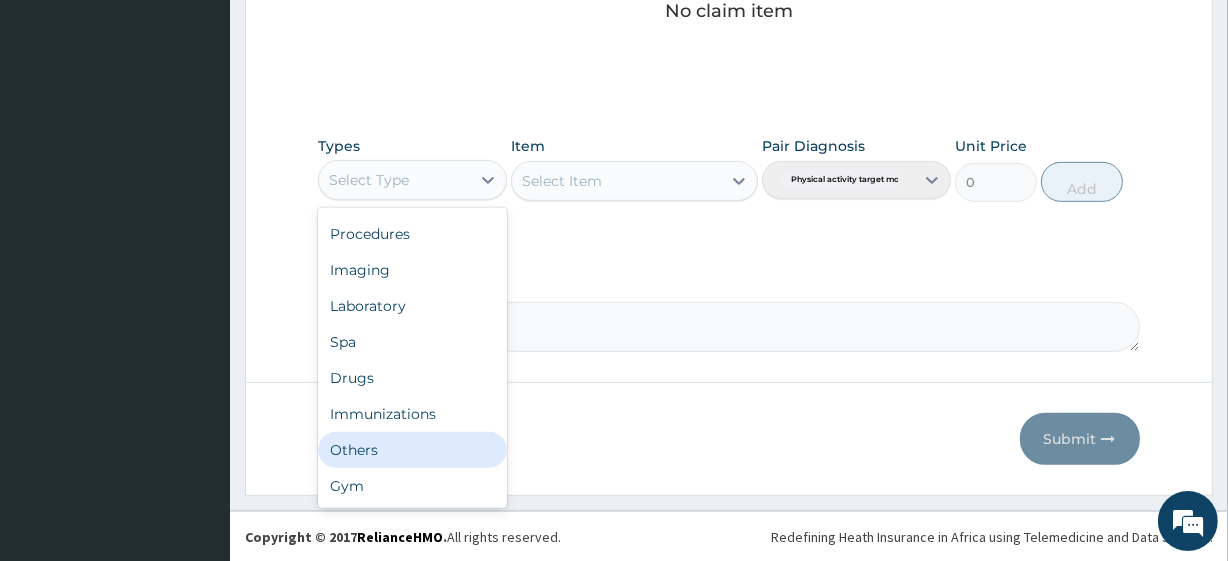 click on "Others" at bounding box center (412, 450) 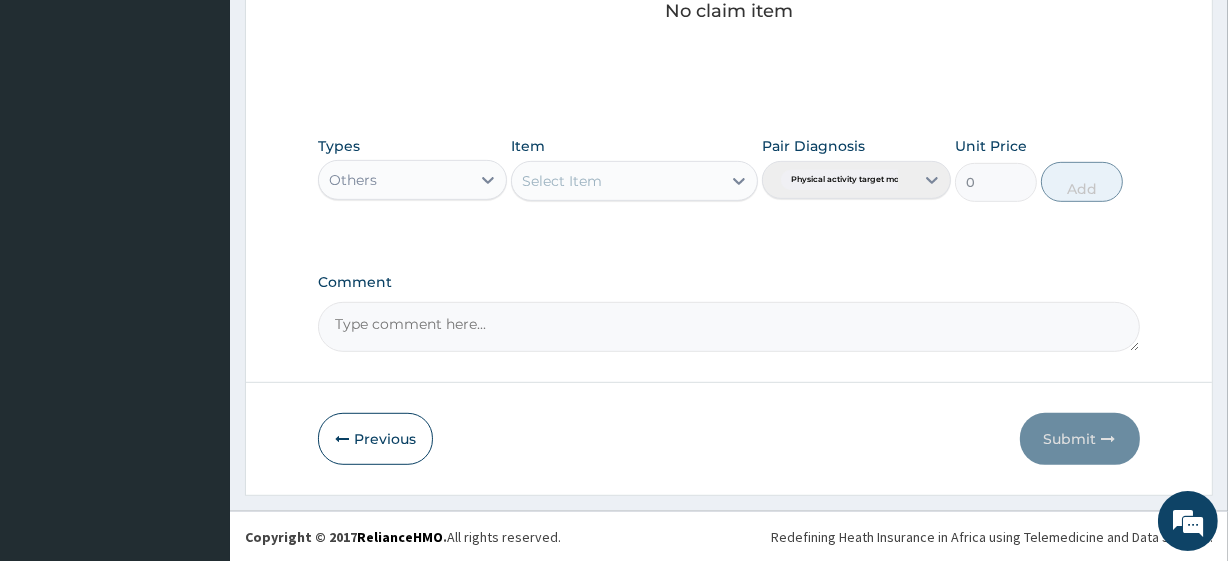 click on "Others" at bounding box center (394, 180) 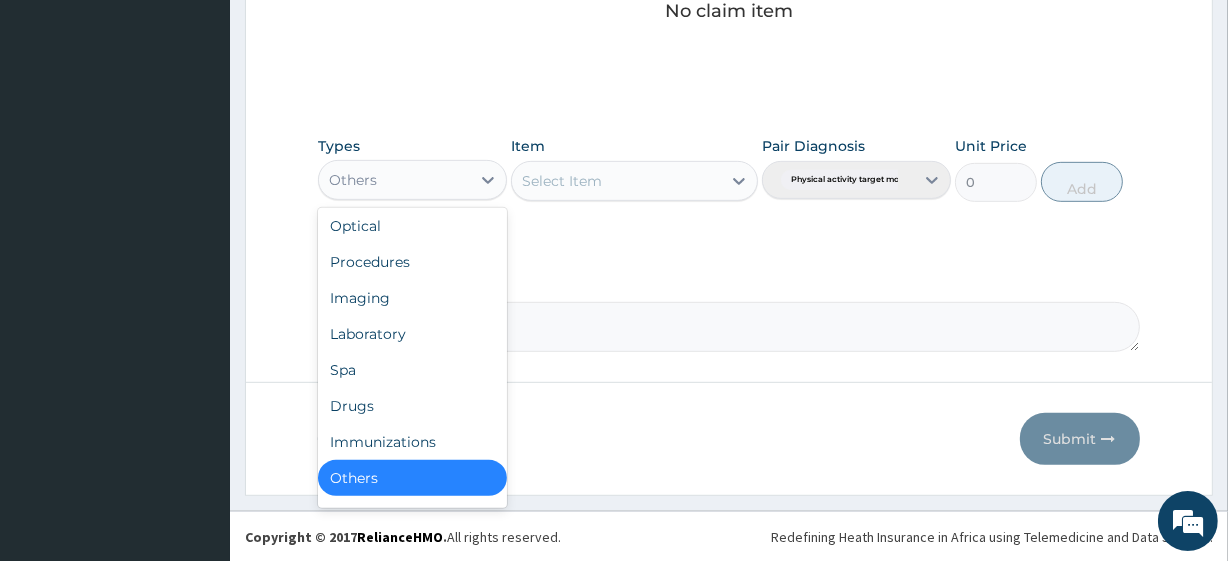 scroll, scrollTop: 68, scrollLeft: 0, axis: vertical 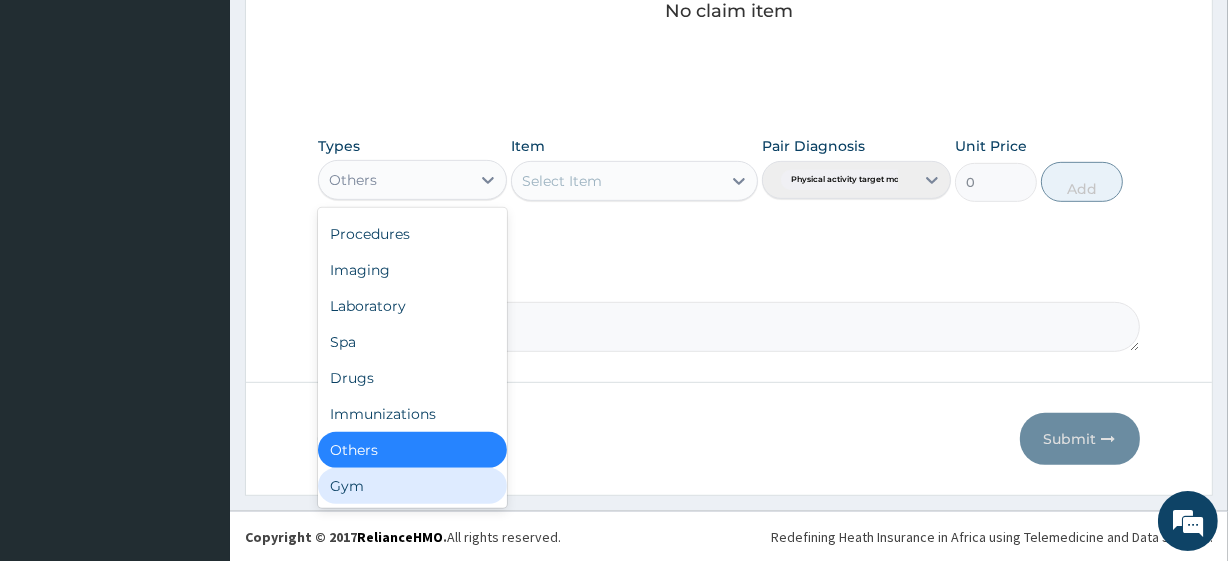 click on "Gym" at bounding box center (412, 486) 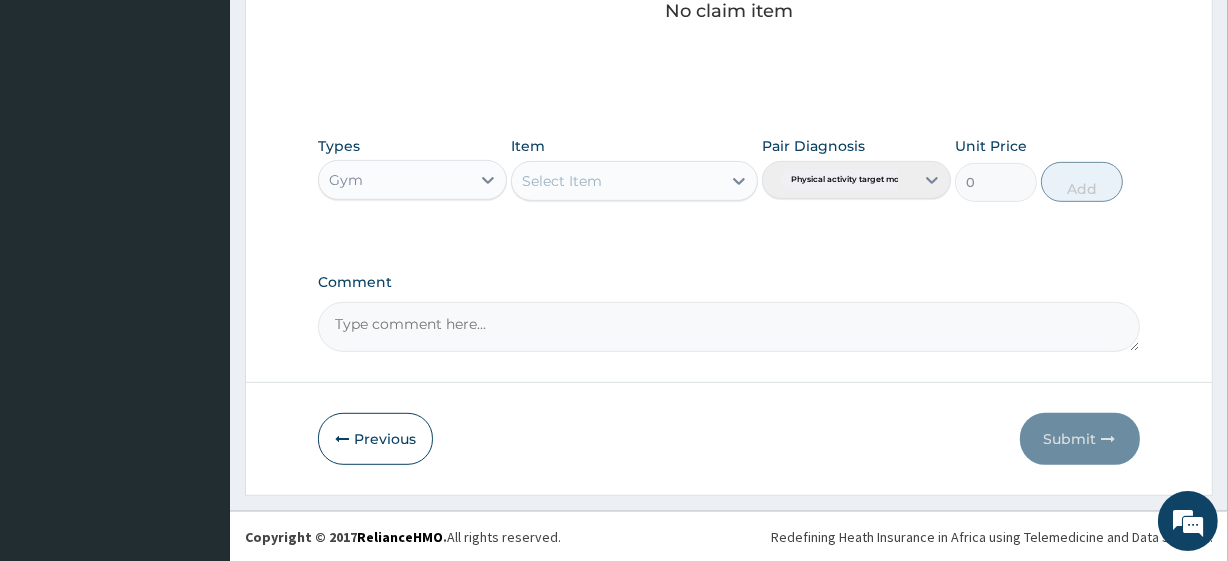 click on "Select Item" at bounding box center [616, 181] 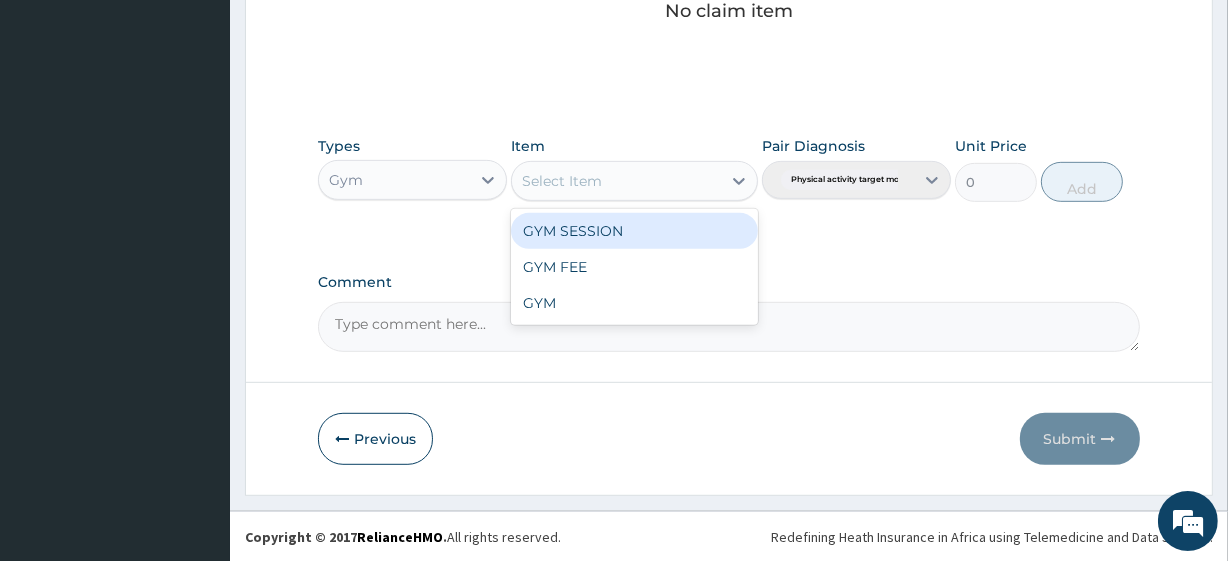 click on "GYM SESSION" at bounding box center [634, 231] 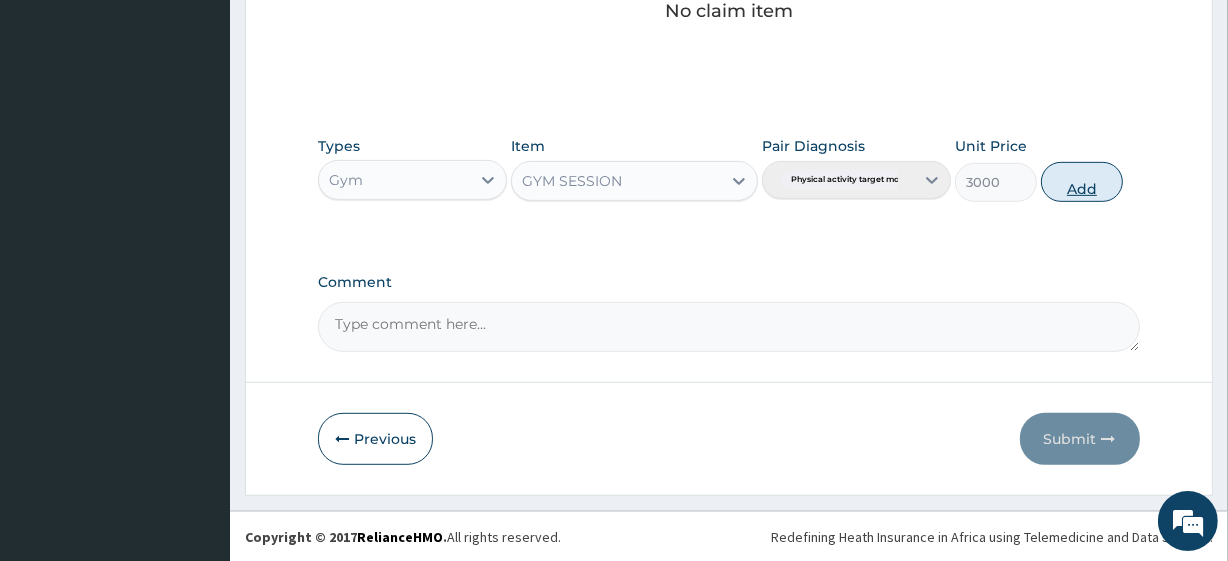 click on "Add" at bounding box center [1082, 182] 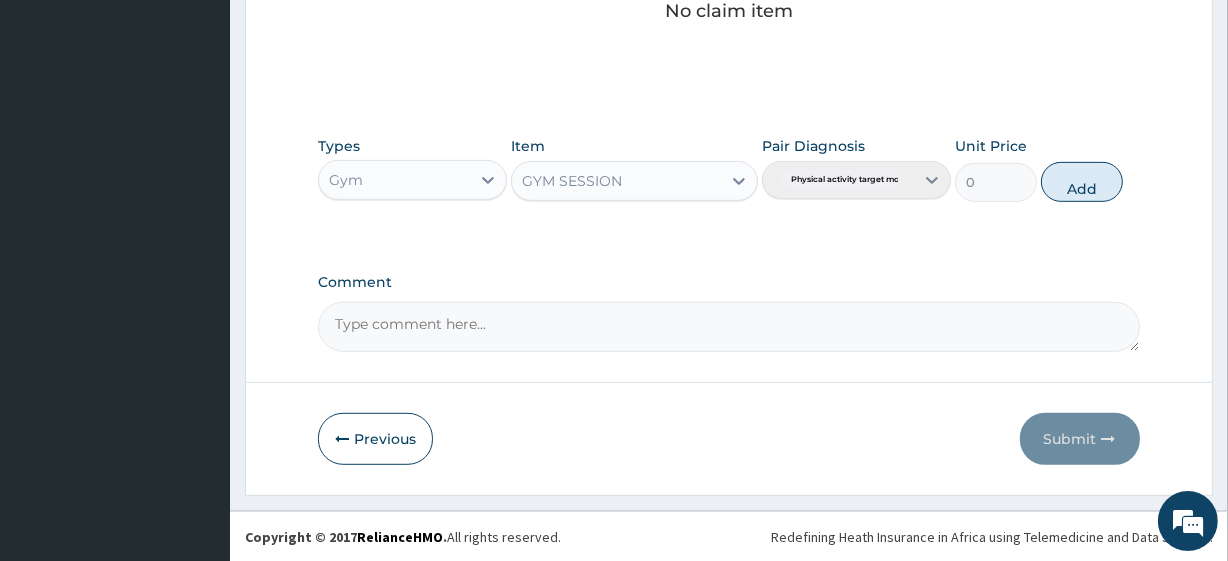 scroll, scrollTop: 798, scrollLeft: 0, axis: vertical 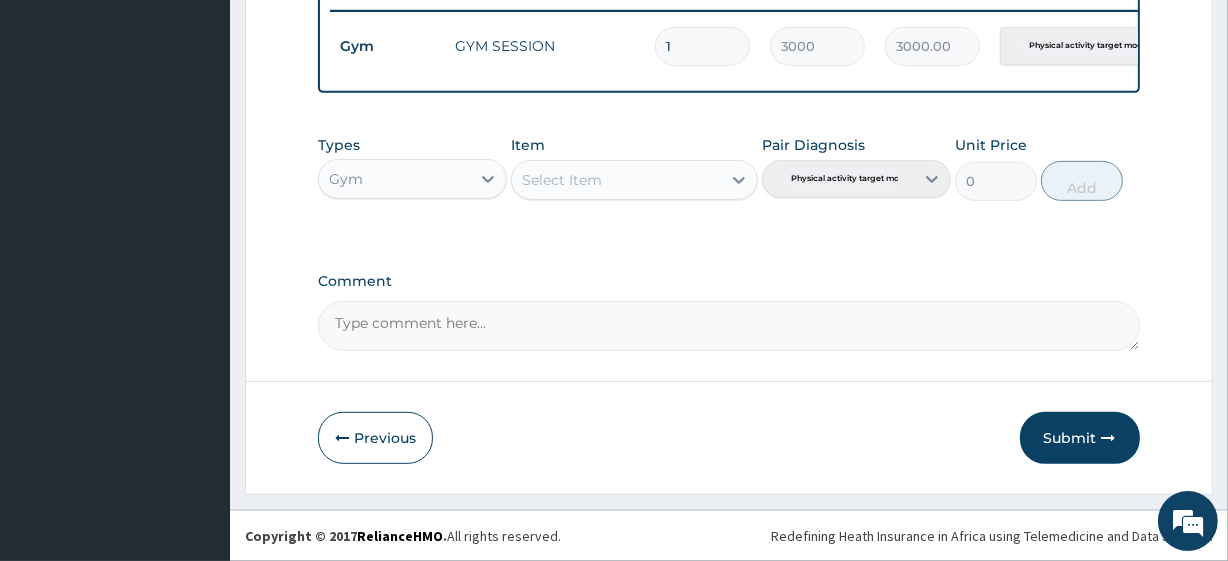 click on "Step  2  of 2 PA Code / Prescription Code PA/A2347A Encounter Date 02-08-2025 Important Notice Please enter PA codes before entering items that are not attached to a PA code   All diagnoses entered must be linked to a claim item. Diagnosis & Claim Items that are visible but inactive cannot be edited because they were imported from an already approved PA code. Diagnosis Physical activity target moderate exercise Confirmed NB: All diagnosis must be linked to a claim item Claim Items Type Name Quantity Unit Price Total Price Pair Diagnosis Actions Gym GYM SESSION 1 3000 3000.00 Physical activity target moder... Delete Types Gym Item Select Item Pair Diagnosis Physical activity target moder... Unit Price 0 Add Comment     Previous   Submit" at bounding box center [729, -93] 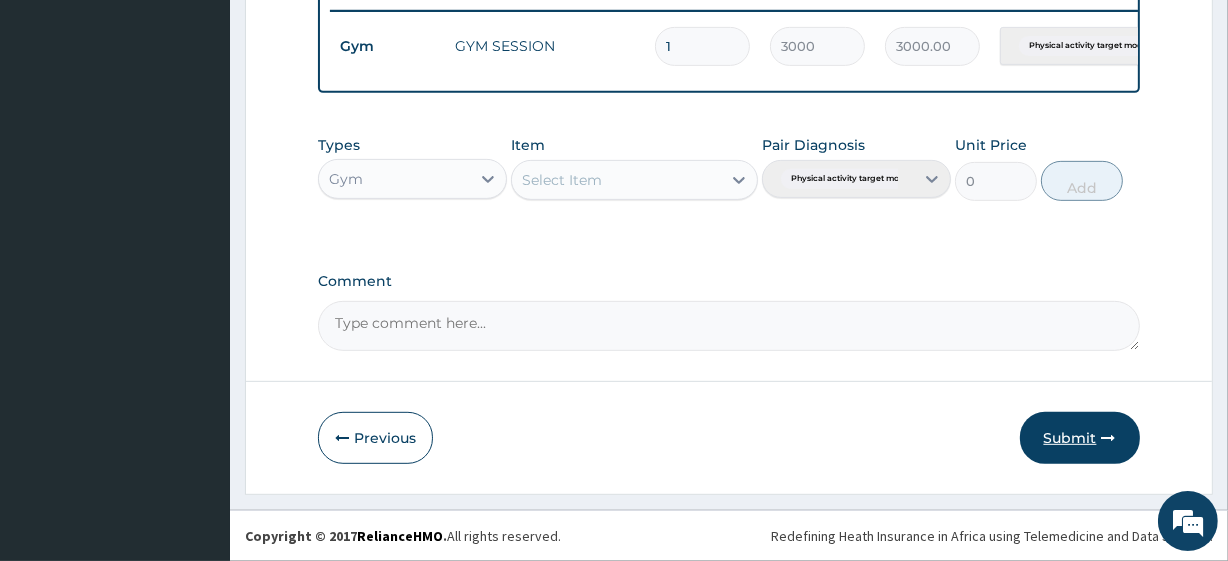 click on "Submit" at bounding box center [1080, 438] 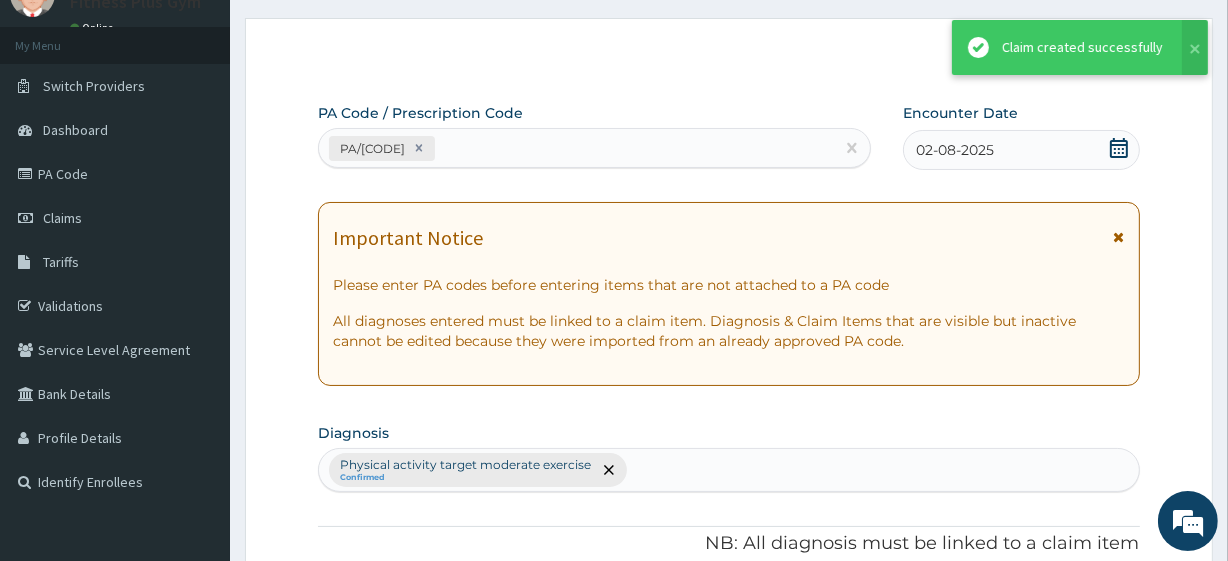 scroll, scrollTop: 798, scrollLeft: 0, axis: vertical 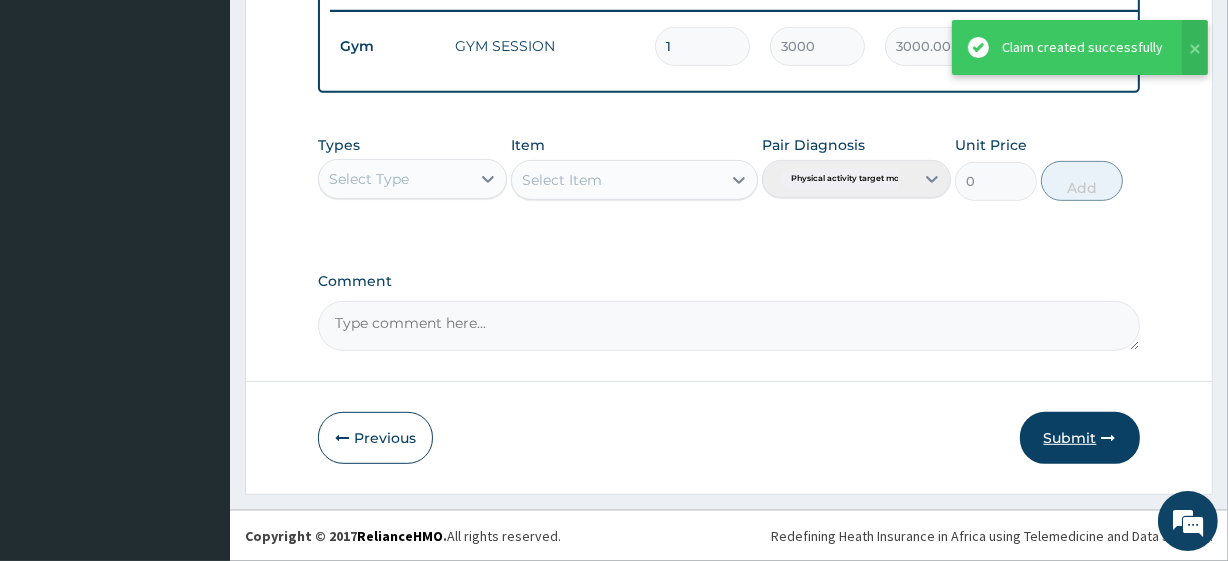 click on "Submit" at bounding box center (1080, 438) 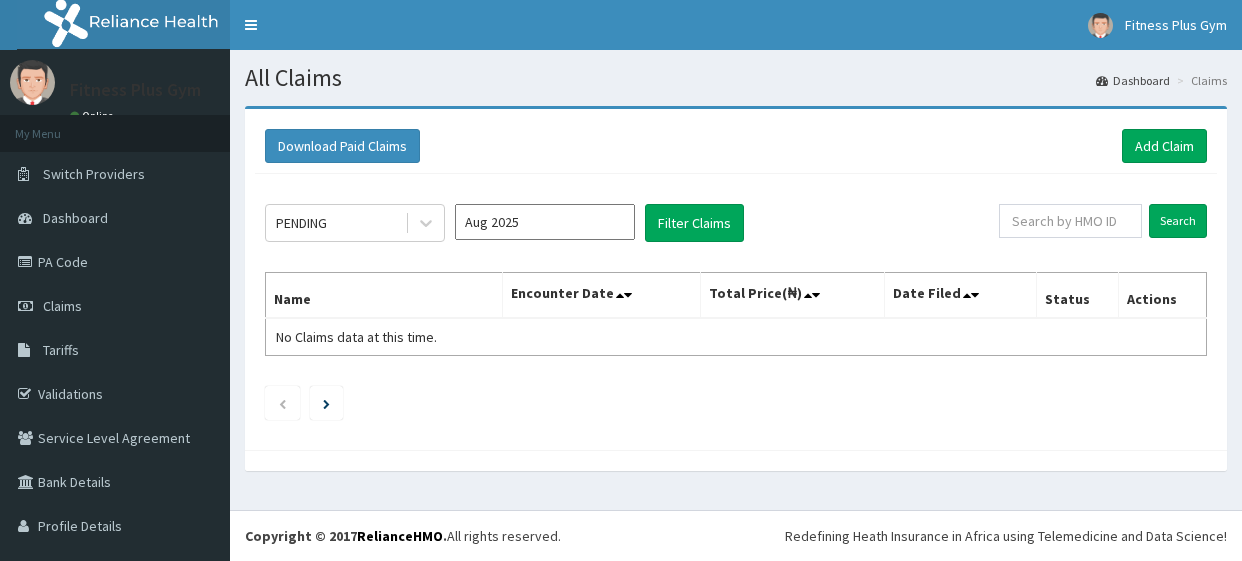 scroll, scrollTop: 0, scrollLeft: 0, axis: both 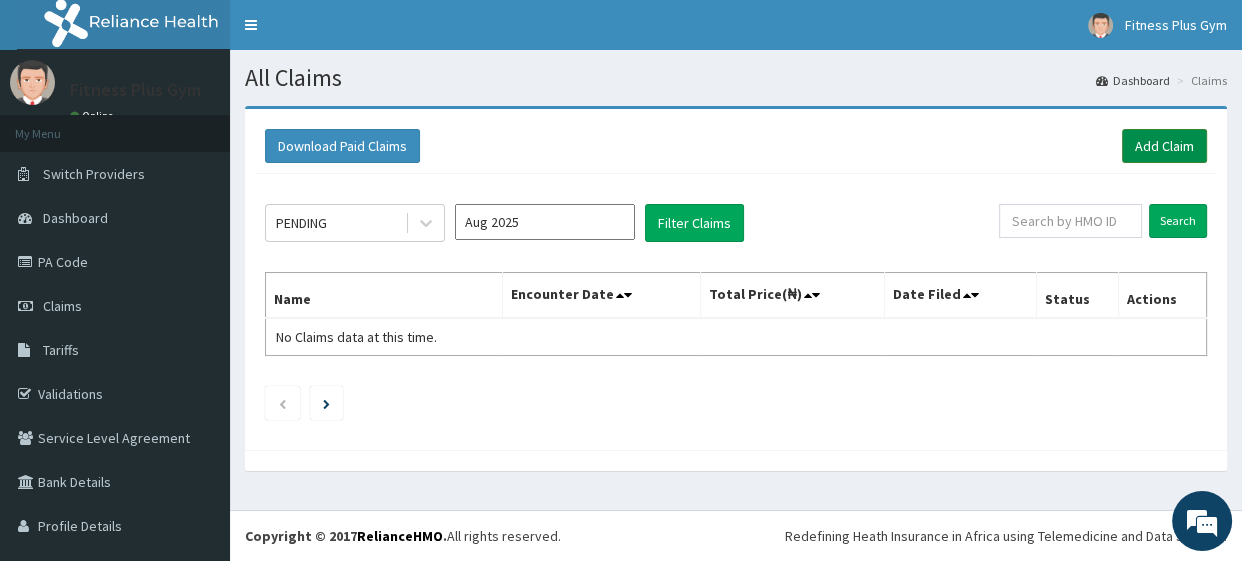 click on "Add Claim" at bounding box center (1164, 146) 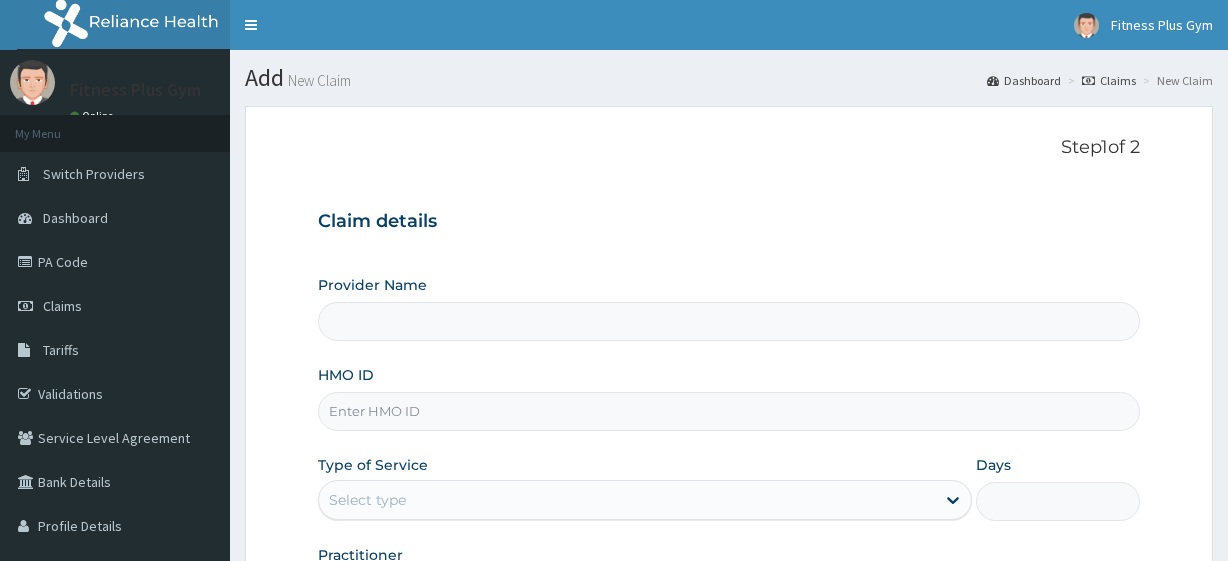 scroll, scrollTop: 0, scrollLeft: 0, axis: both 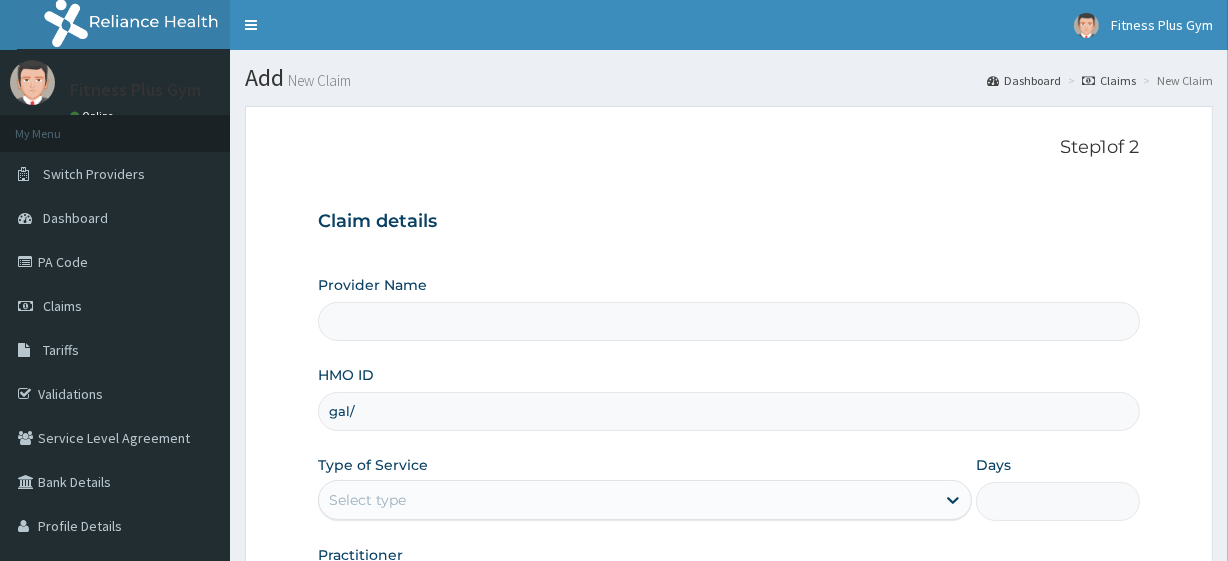type on "[CODE] / [NUMBER]" 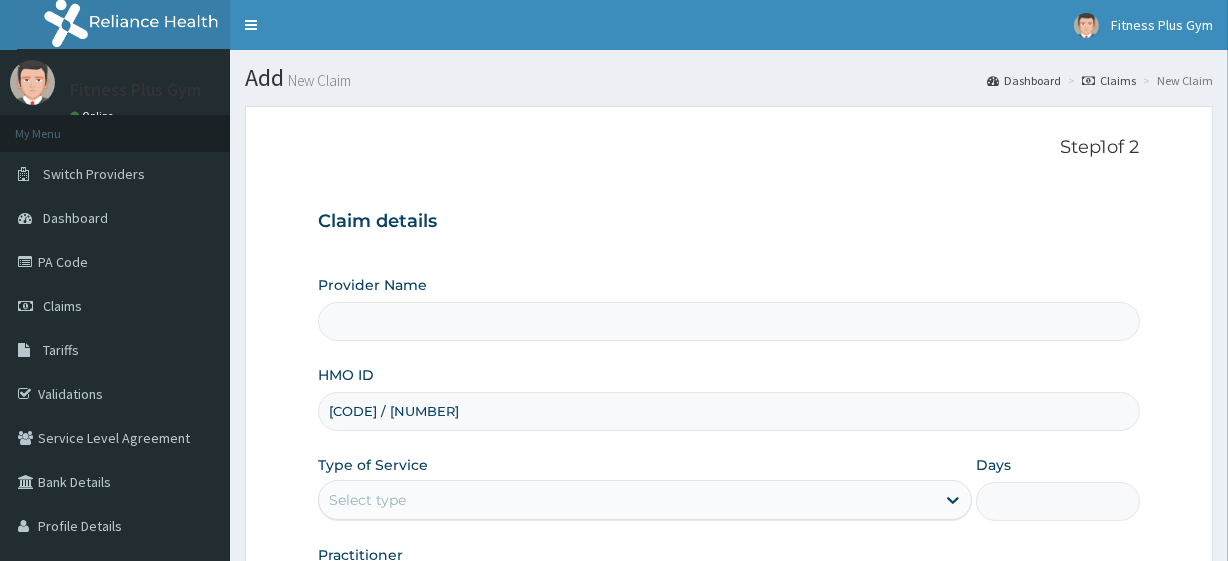type on "Fitness plus Gym" 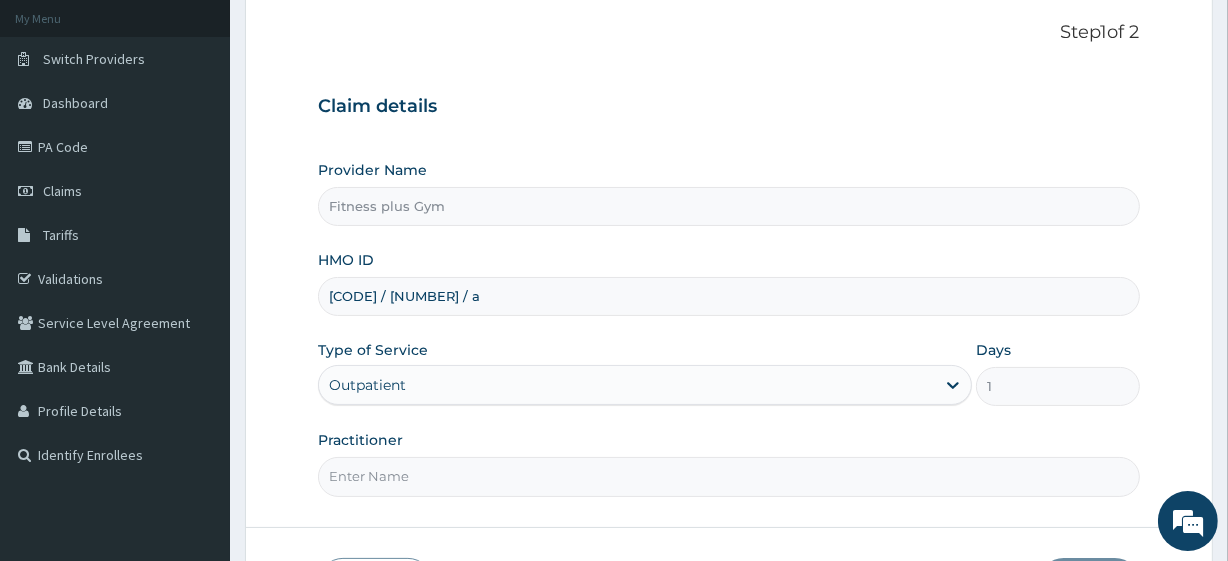 scroll, scrollTop: 259, scrollLeft: 0, axis: vertical 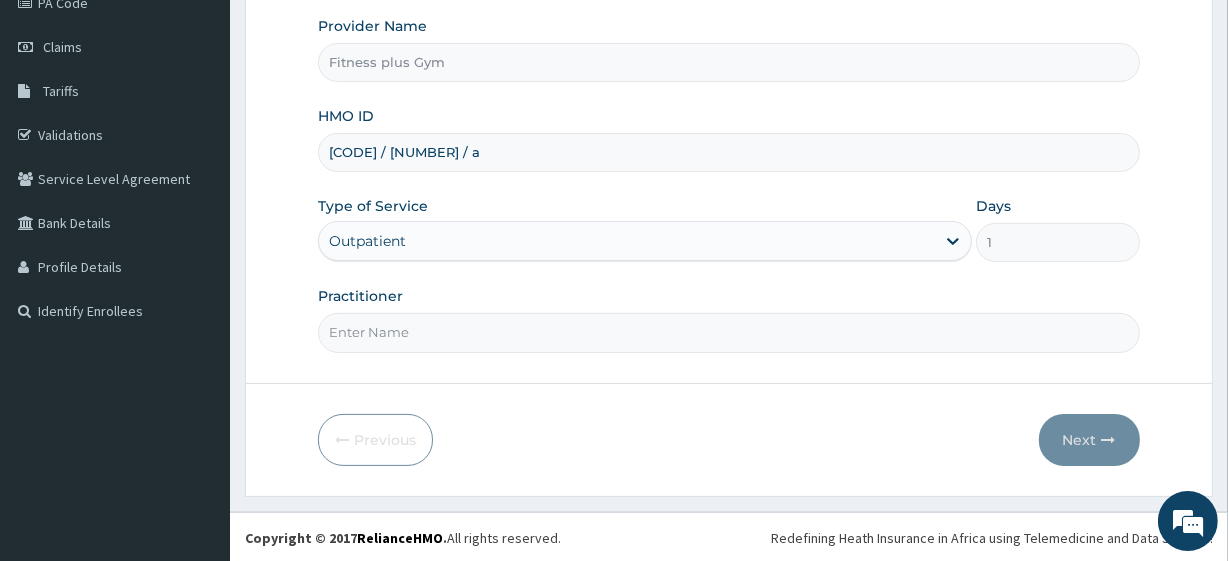 type on "gal/10338/a" 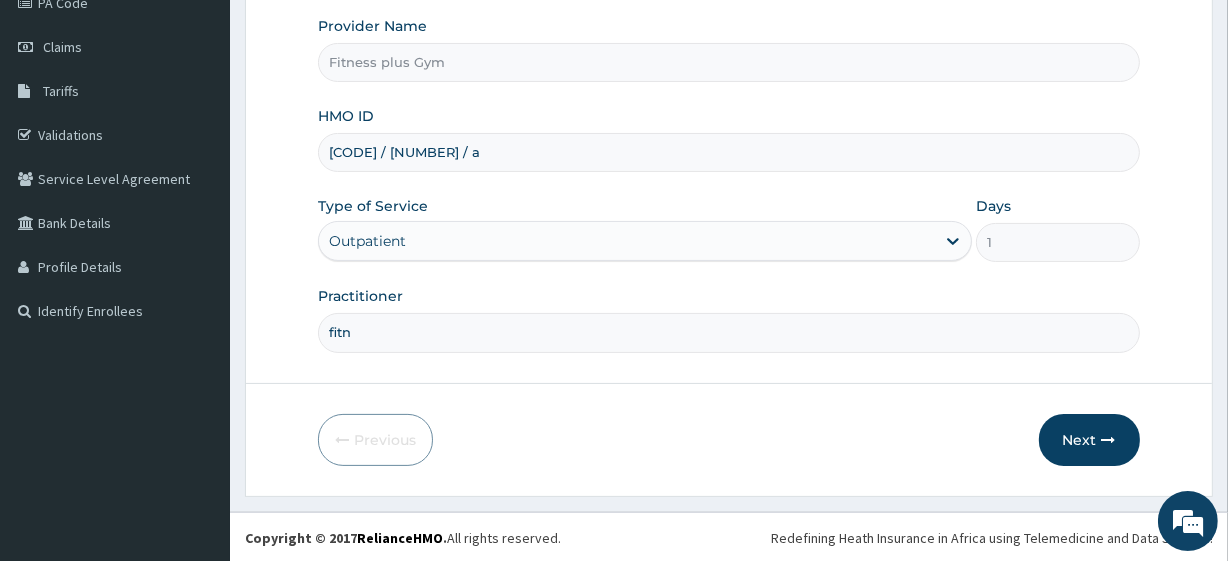 scroll, scrollTop: 0, scrollLeft: 0, axis: both 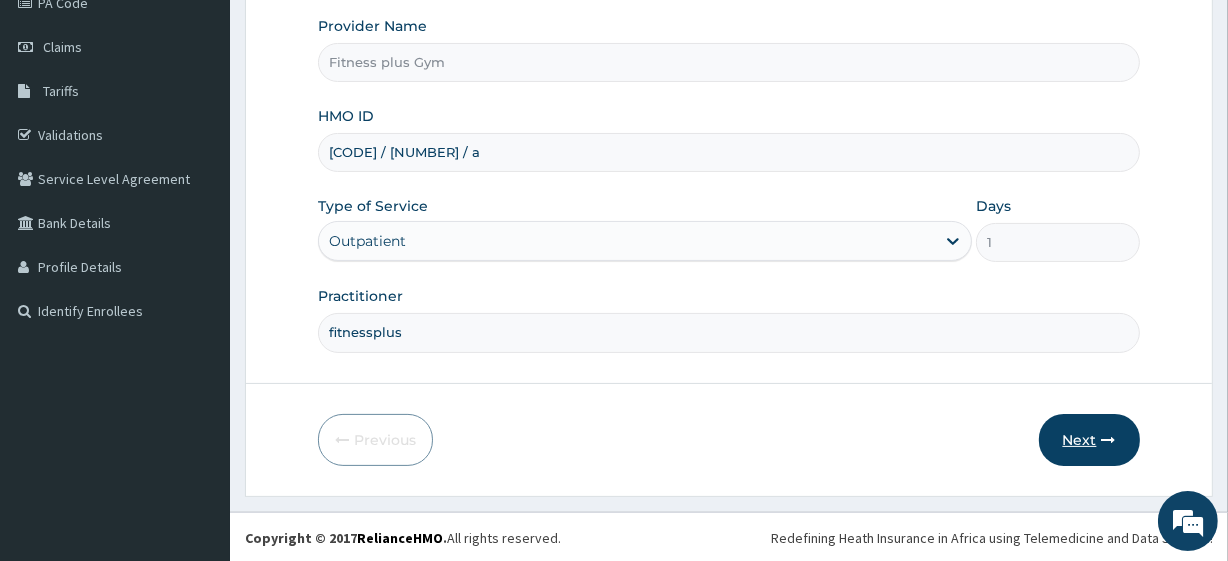 type on "fitnessplus" 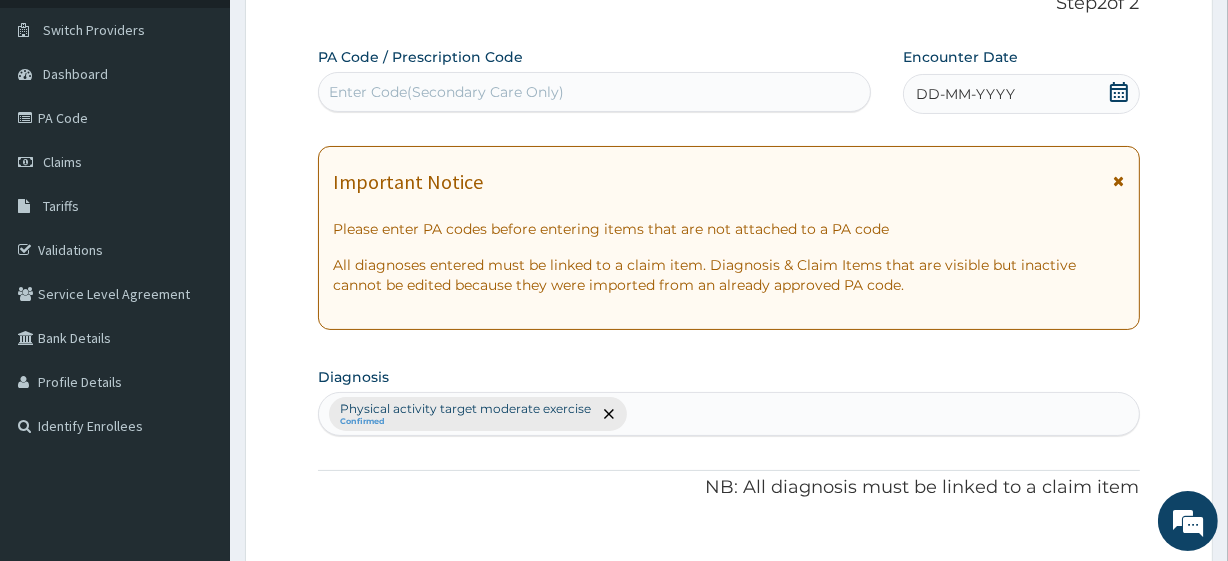 scroll, scrollTop: 0, scrollLeft: 0, axis: both 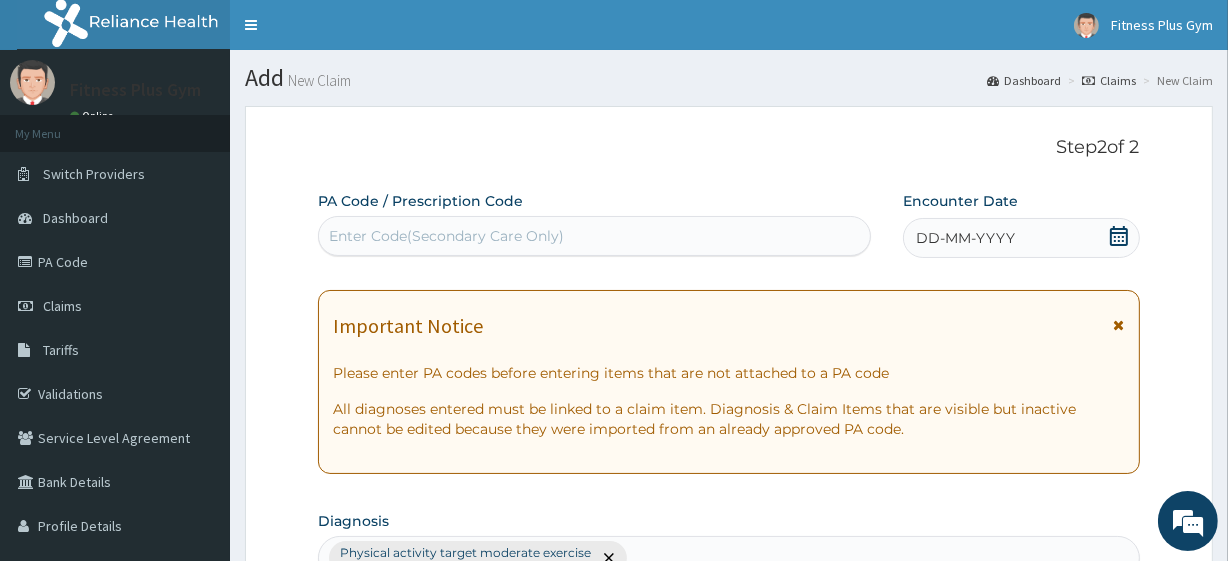 click on "Enter Code(Secondary Care Only)" at bounding box center [446, 236] 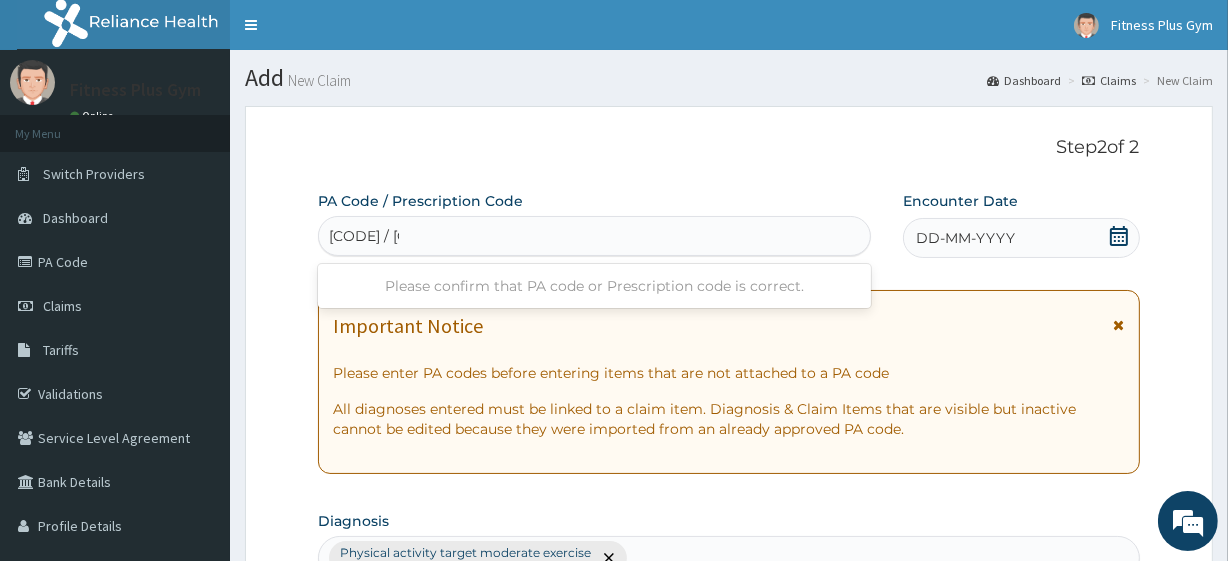 type on "PA/5C426D" 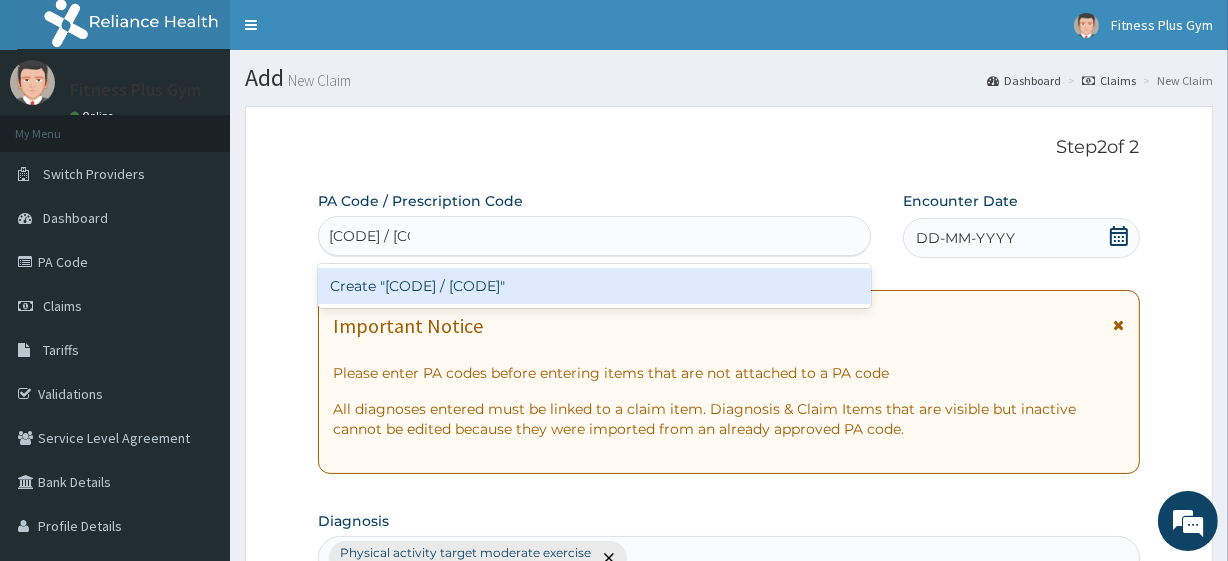 click on "Create "PA/5C426D"" at bounding box center (594, 286) 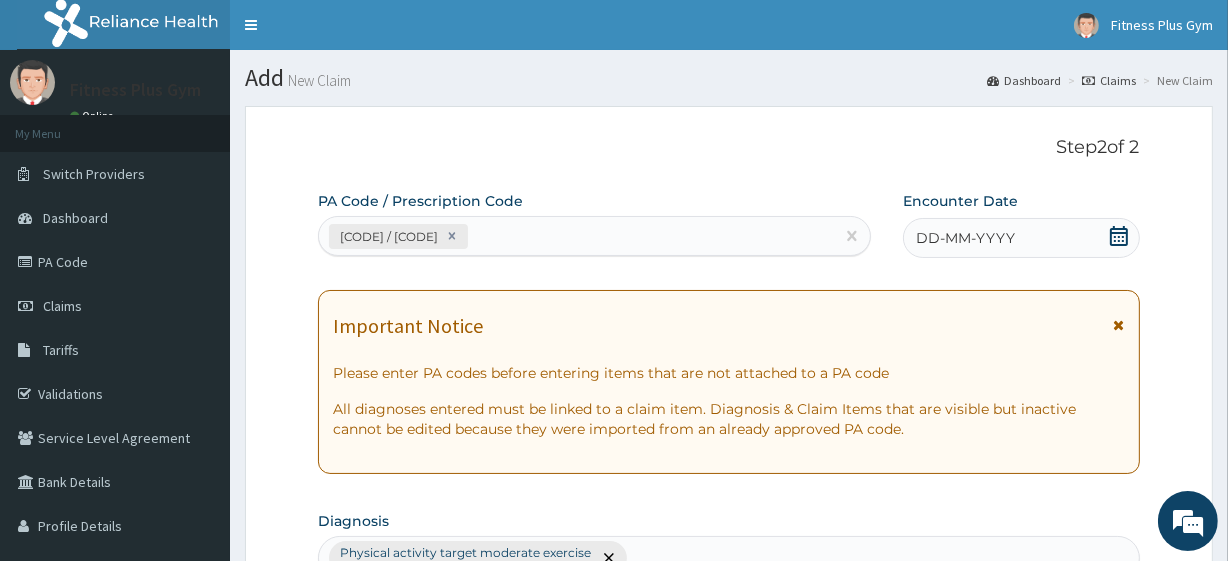 click on "DD-MM-YYYY" at bounding box center [965, 238] 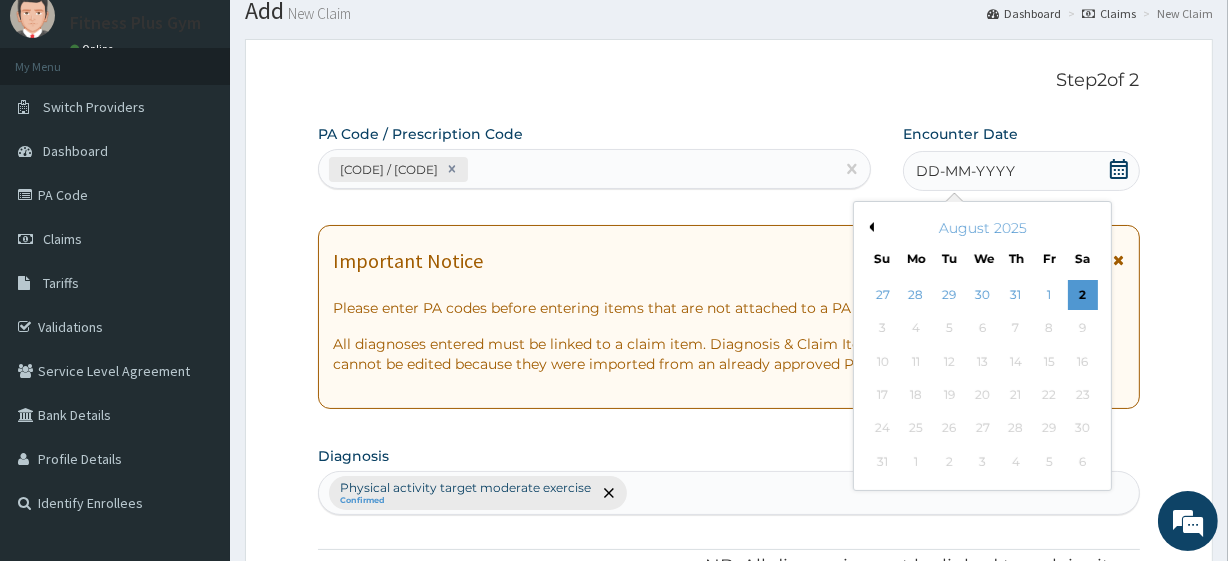 scroll, scrollTop: 181, scrollLeft: 0, axis: vertical 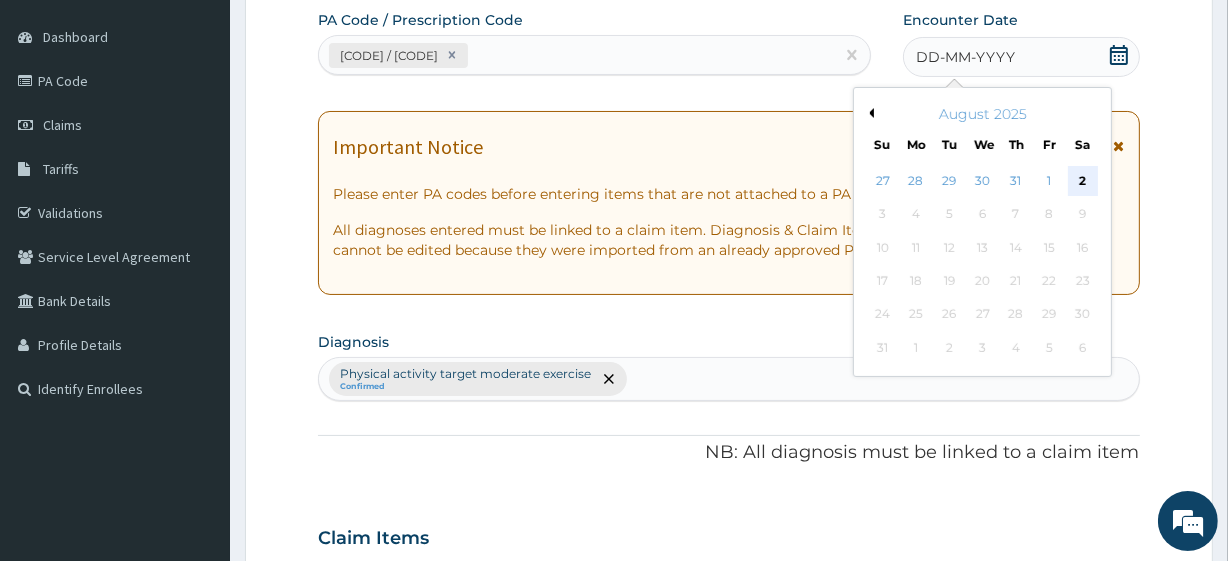 click on "2" at bounding box center [1082, 181] 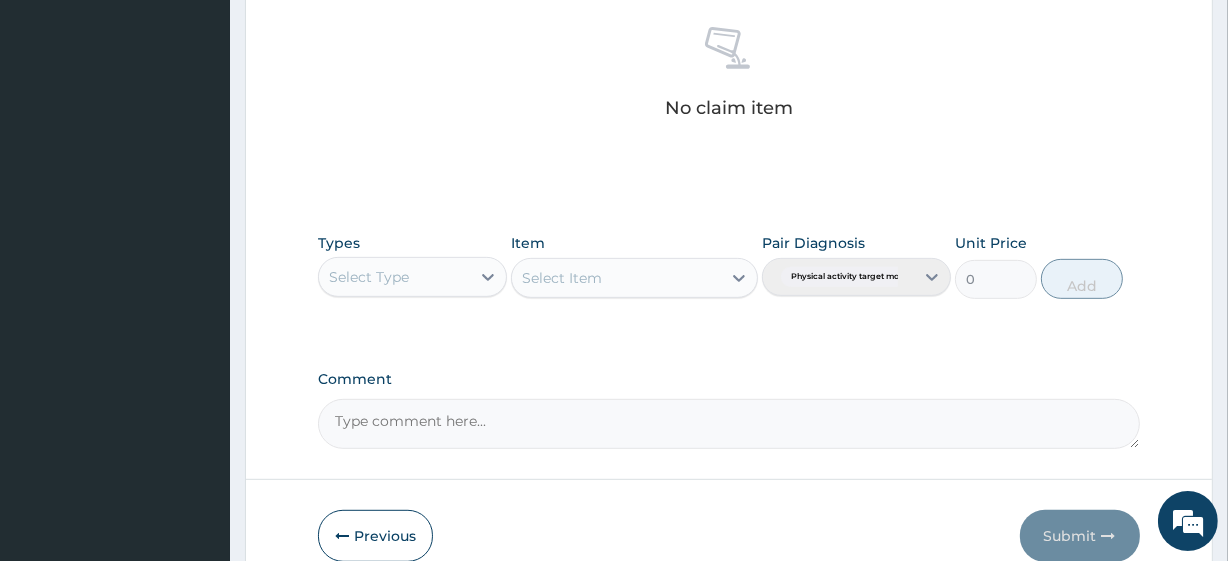 scroll, scrollTop: 880, scrollLeft: 0, axis: vertical 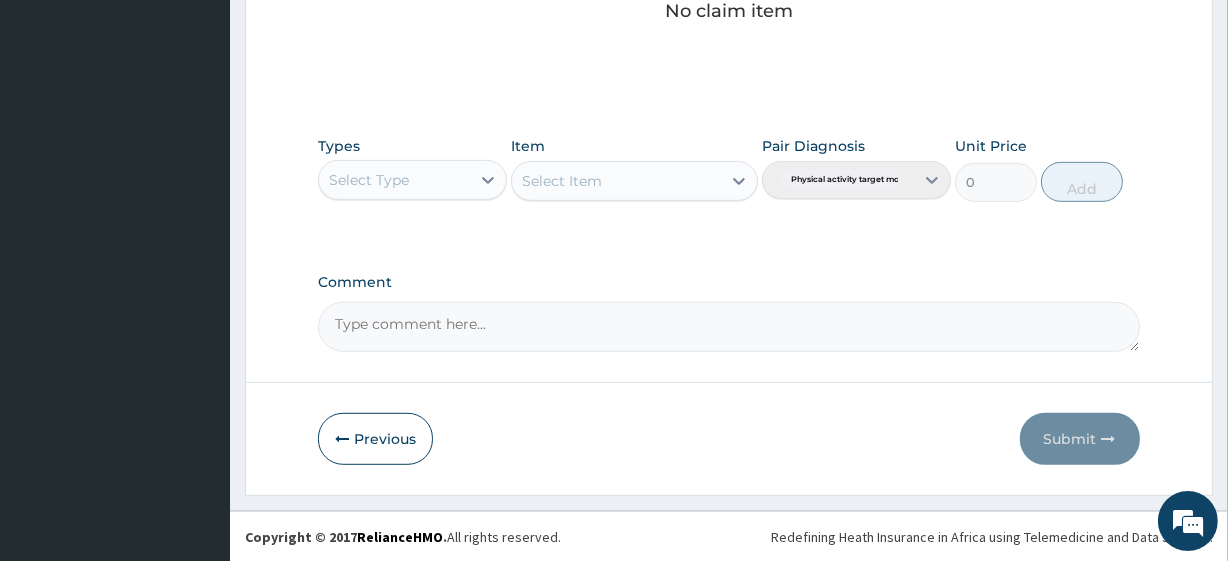 click on "Select Type" at bounding box center (394, 180) 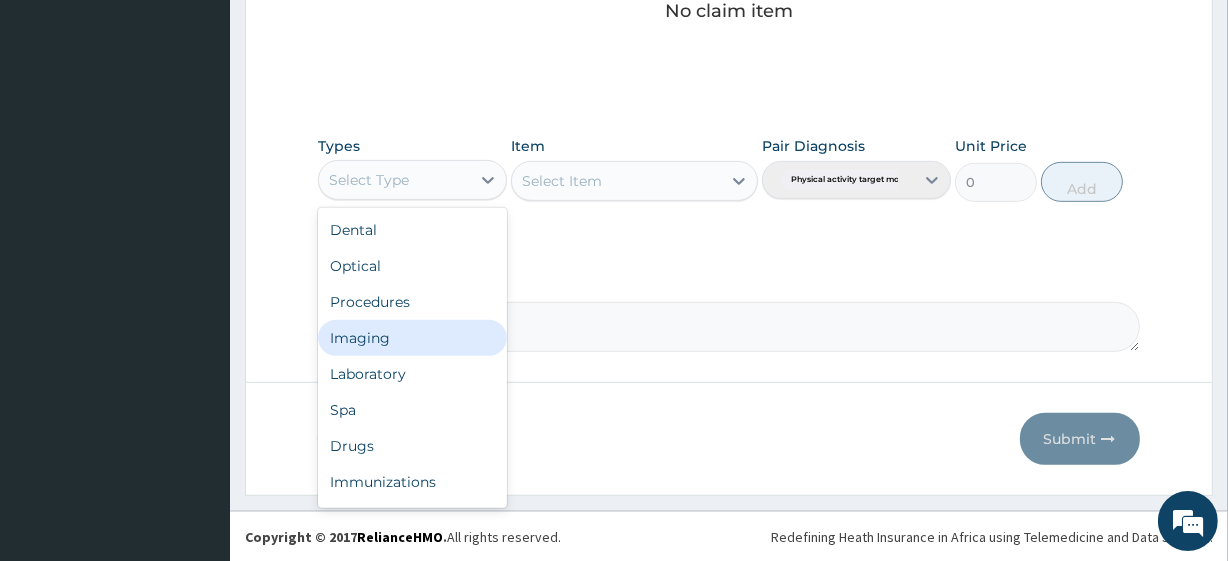 scroll, scrollTop: 68, scrollLeft: 0, axis: vertical 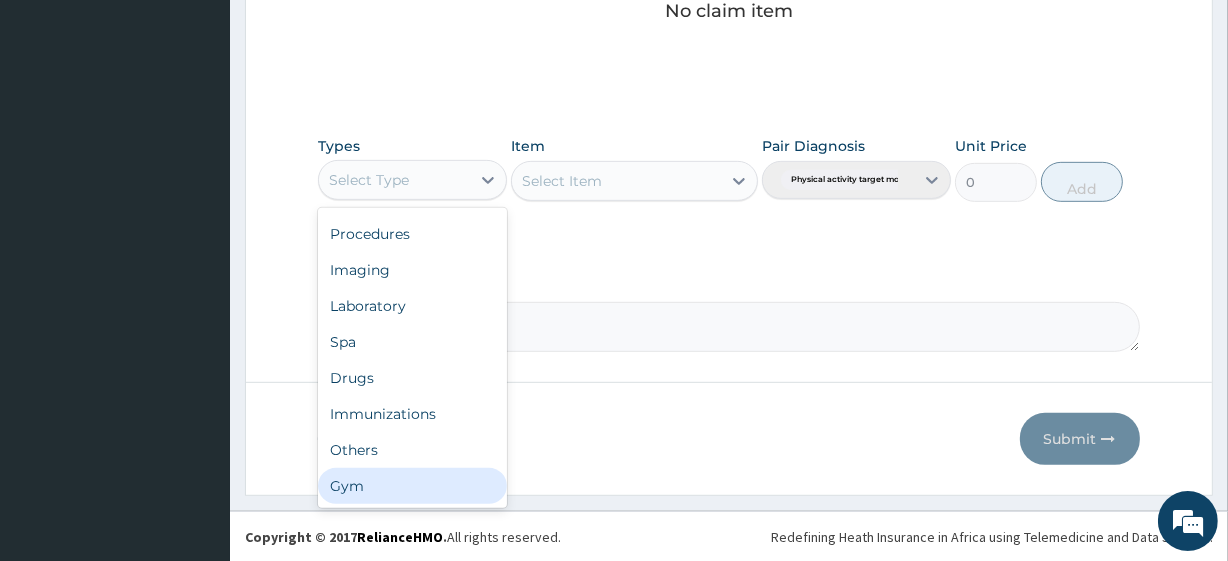 click on "Gym" at bounding box center [412, 486] 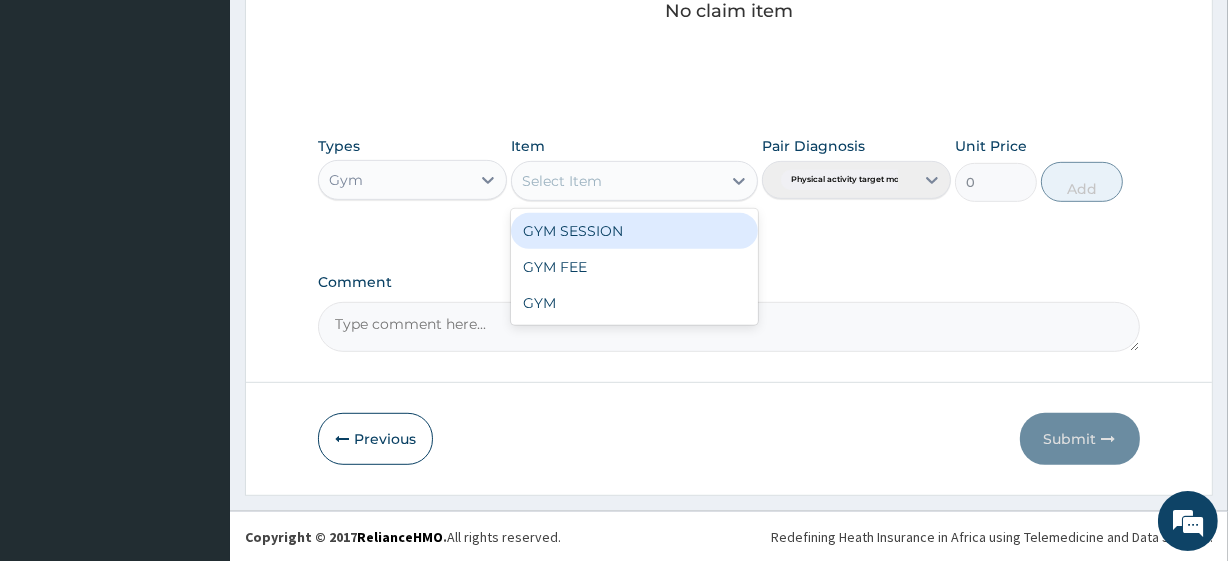 click on "Select Item" at bounding box center [616, 181] 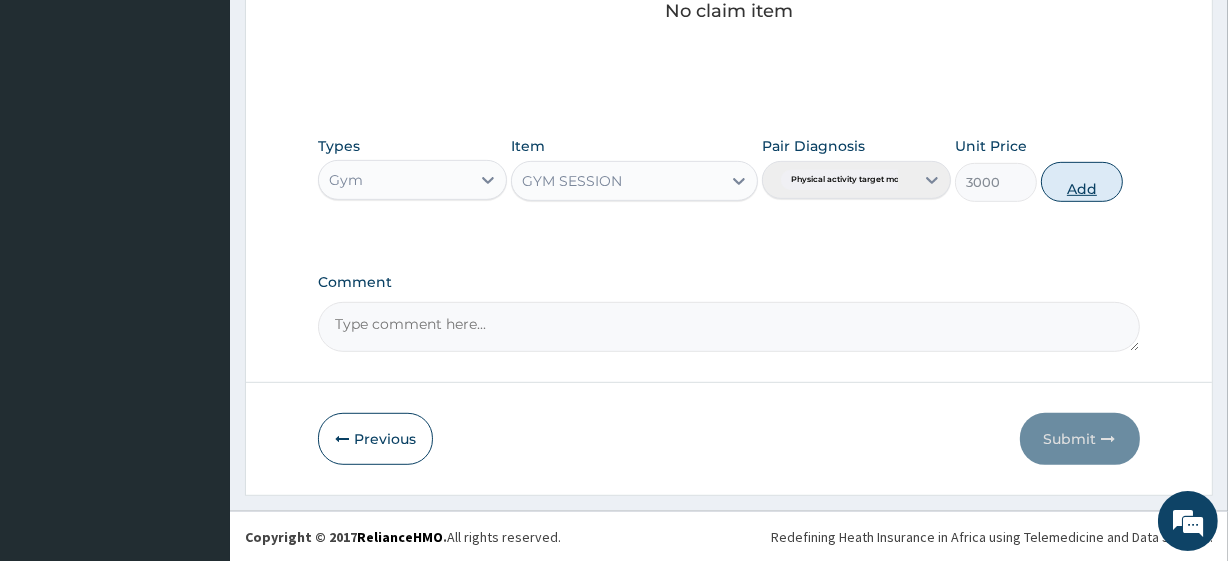 drag, startPoint x: 1105, startPoint y: 174, endPoint x: 1096, endPoint y: 199, distance: 26.57066 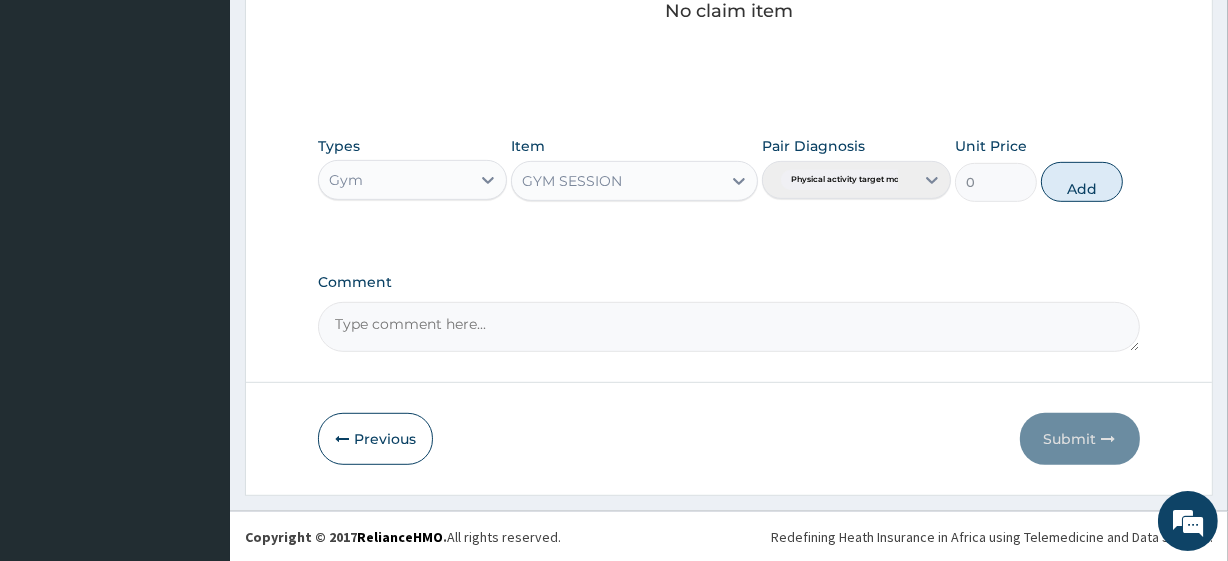 scroll, scrollTop: 798, scrollLeft: 0, axis: vertical 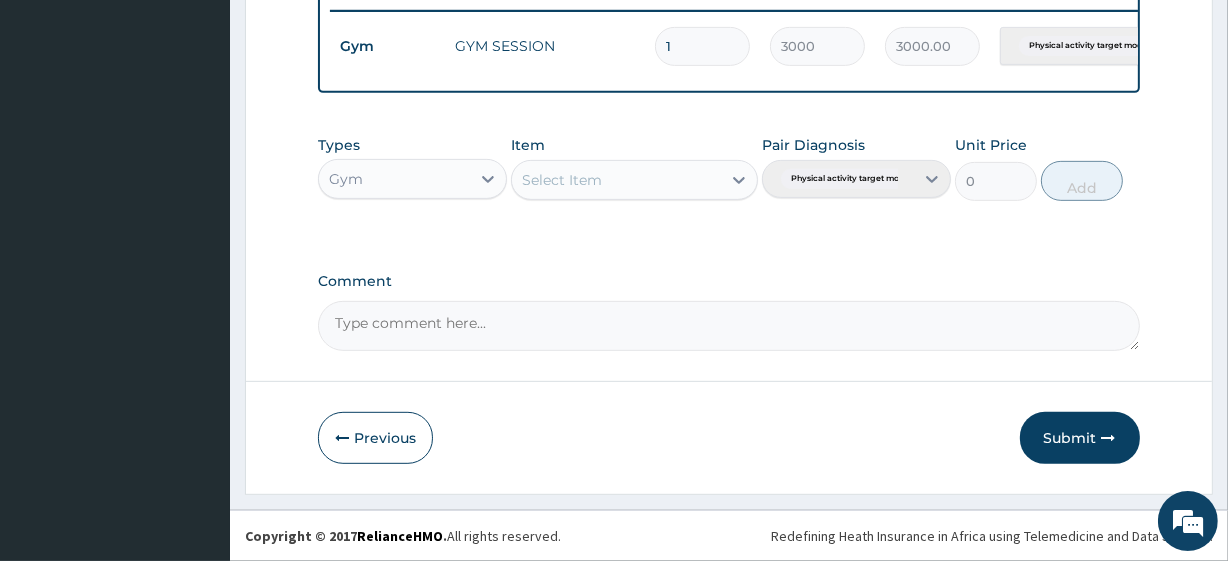 click on "Step  2  of 2 PA Code / Prescription Code PA/5C426D Encounter Date 02-08-2025 Important Notice Please enter PA codes before entering items that are not attached to a PA code   All diagnoses entered must be linked to a claim item. Diagnosis & Claim Items that are visible but inactive cannot be edited because they were imported from an already approved PA code. Diagnosis Physical activity target moderate exercise Confirmed NB: All diagnosis must be linked to a claim item Claim Items Type Name Quantity Unit Price Total Price Pair Diagnosis Actions Gym GYM SESSION 1 3000 3000.00 Physical activity target moder... Delete Types Gym Item Select Item Pair Diagnosis Physical activity target moder... Unit Price 0 Add Comment     Previous   Submit" at bounding box center [729, -93] 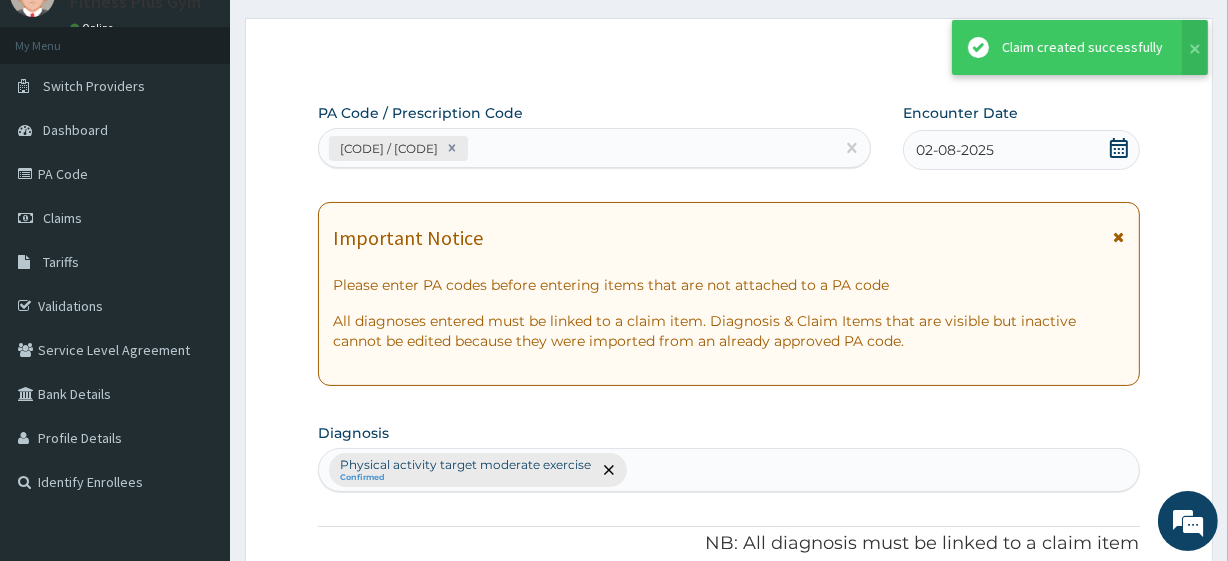 scroll, scrollTop: 798, scrollLeft: 0, axis: vertical 